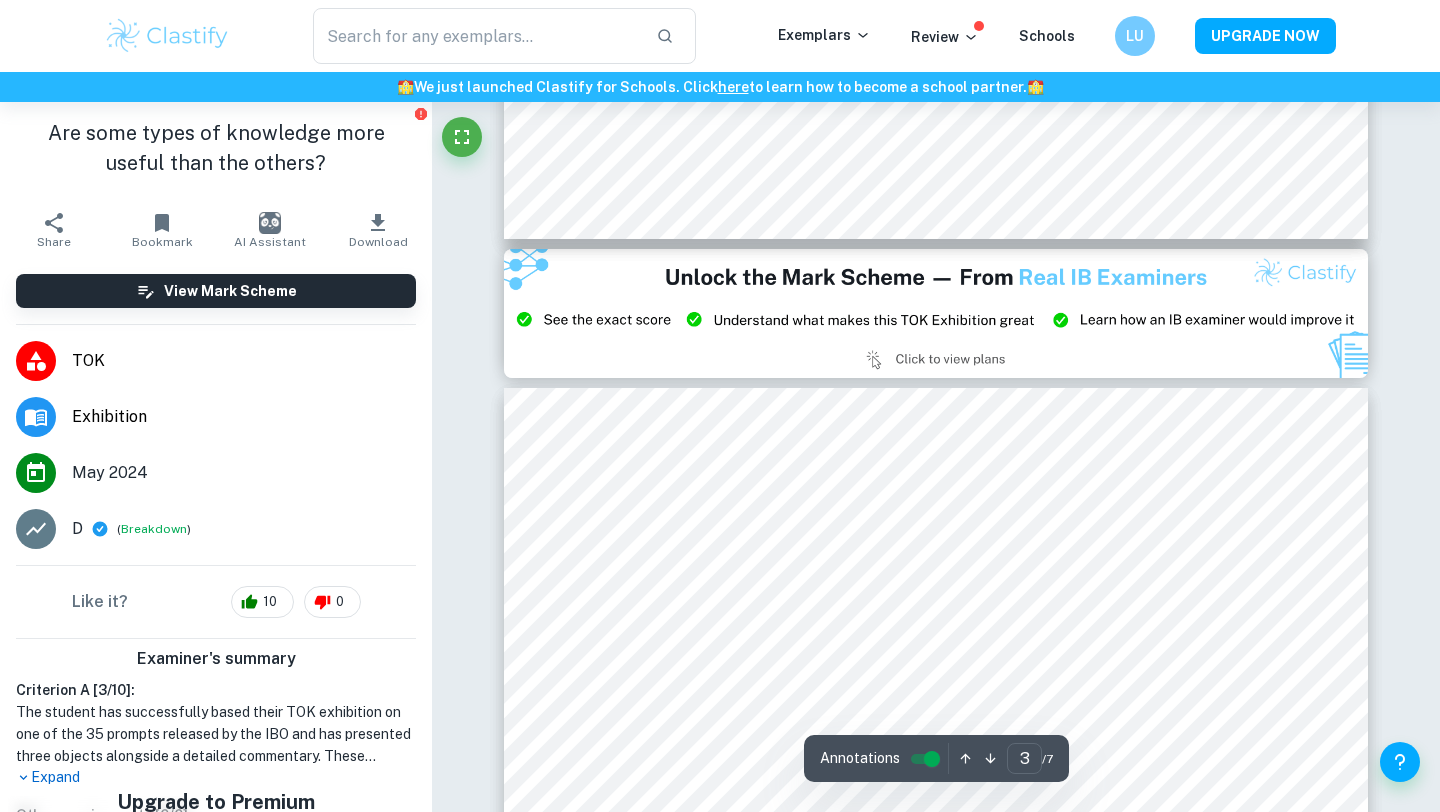 scroll, scrollTop: 2270, scrollLeft: 0, axis: vertical 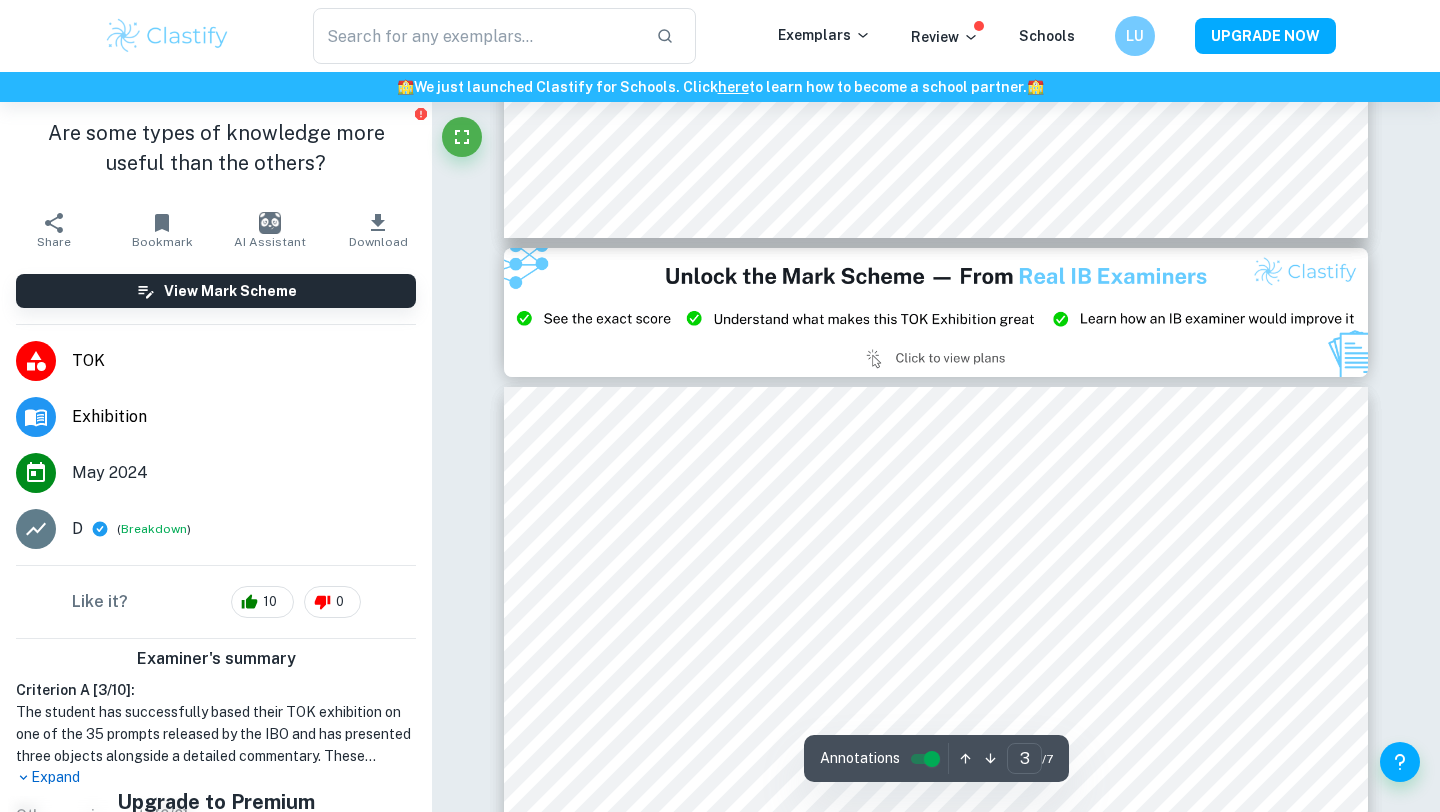 click on "Are some types of knowledge more useful than the others?" at bounding box center [216, 148] 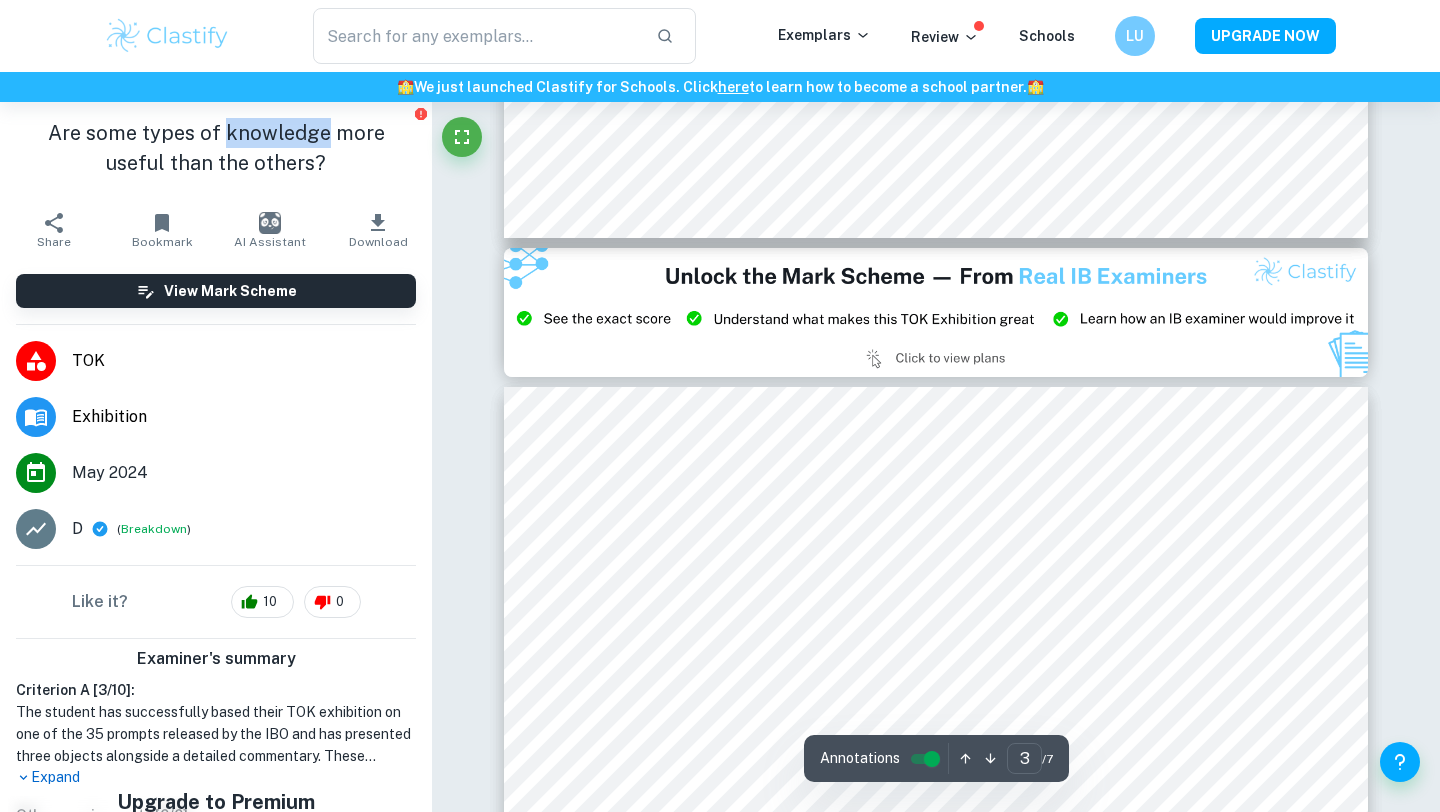 click on "Are some types of knowledge more useful than the others?" at bounding box center (216, 148) 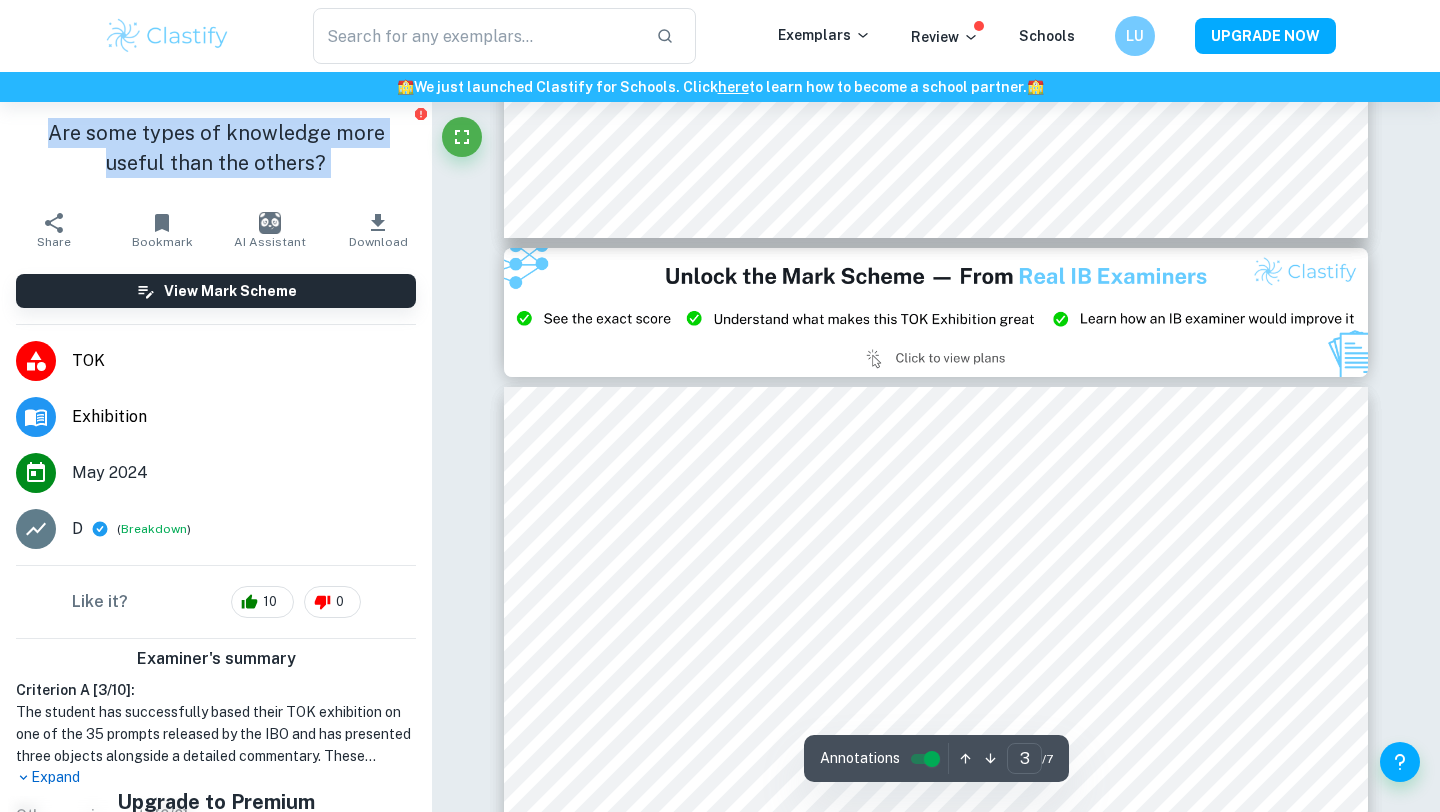 click on "Are some types of knowledge more useful than the others?" at bounding box center (216, 148) 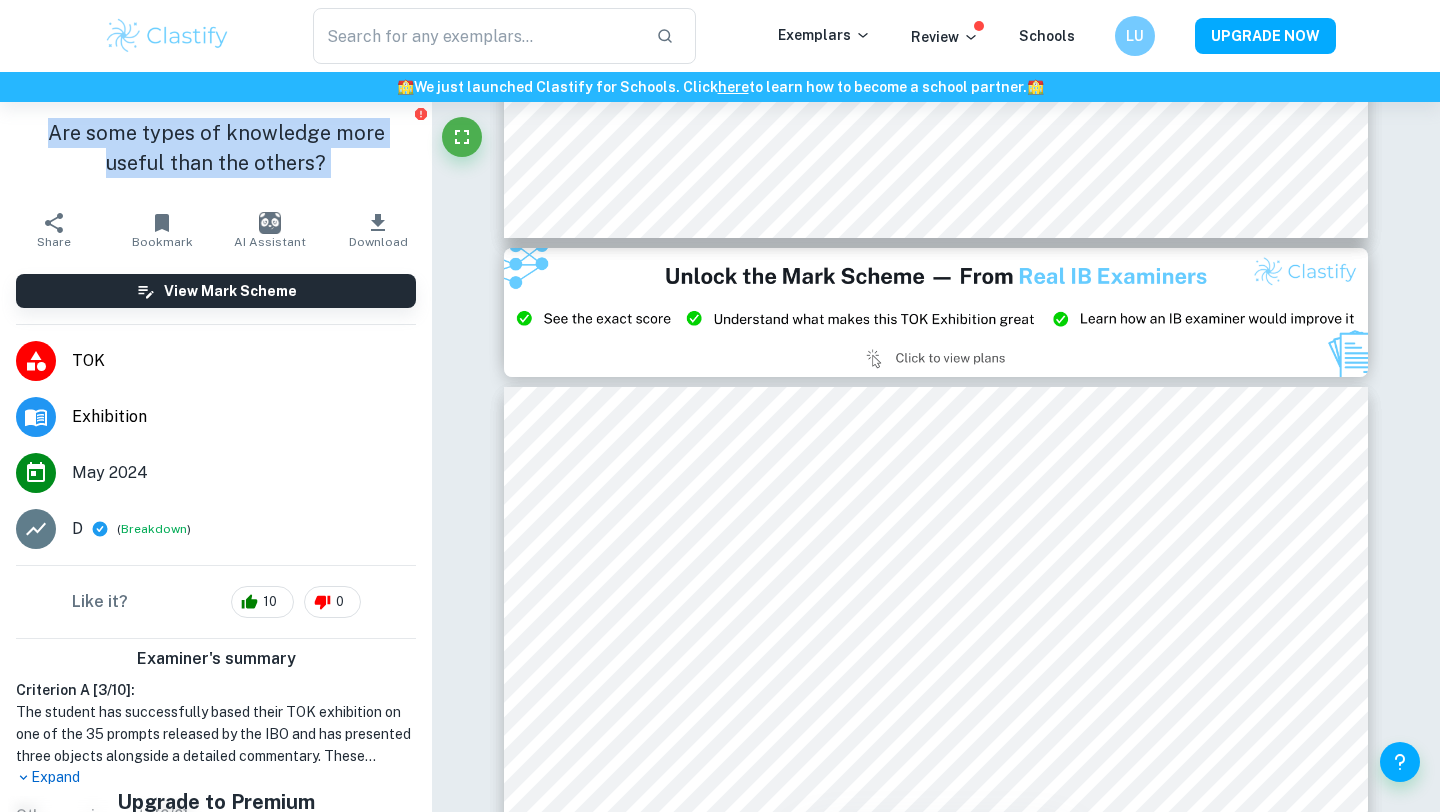 copy on "Are some types of knowledge more useful than the others?  Share" 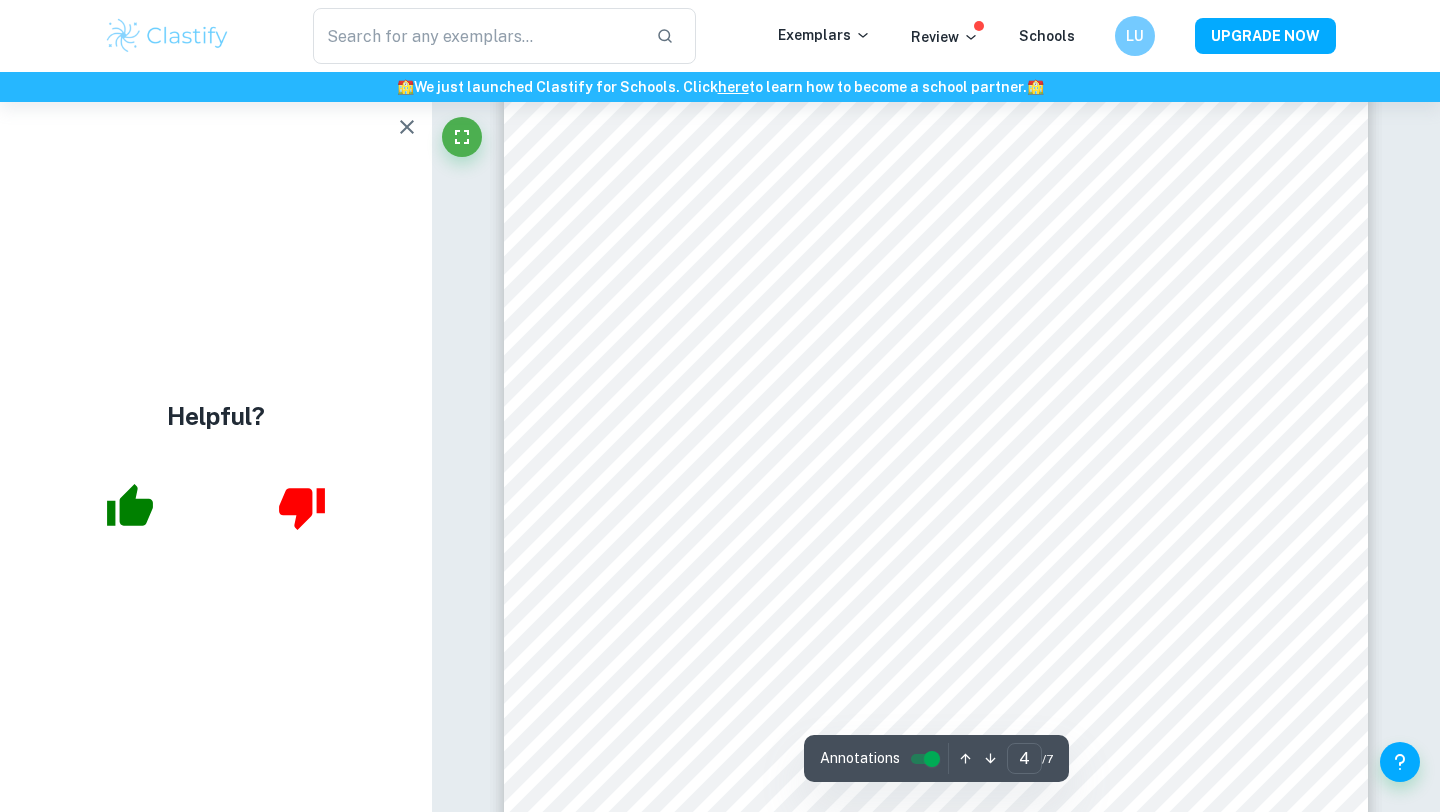 scroll, scrollTop: 3870, scrollLeft: 0, axis: vertical 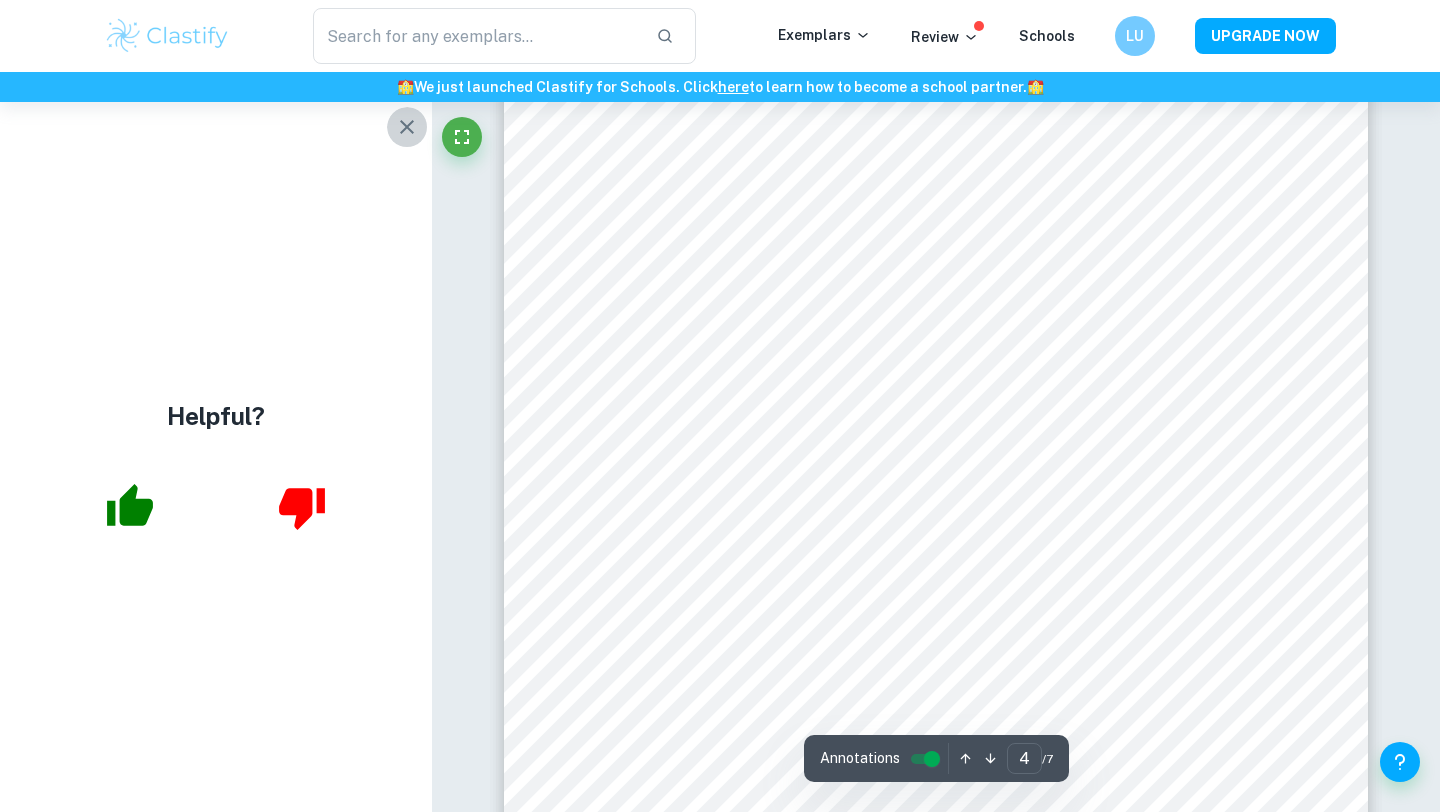 click 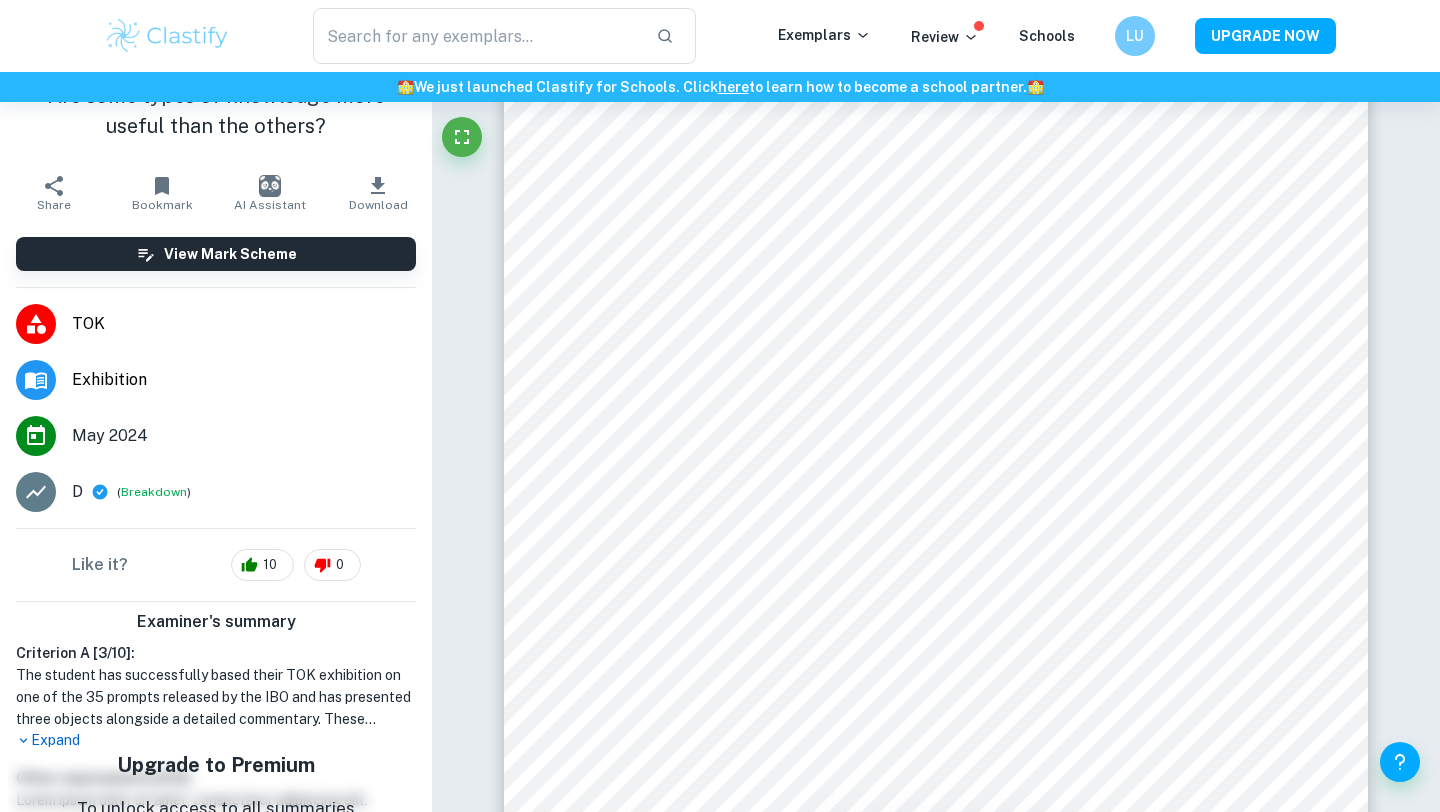 scroll, scrollTop: 56, scrollLeft: 0, axis: vertical 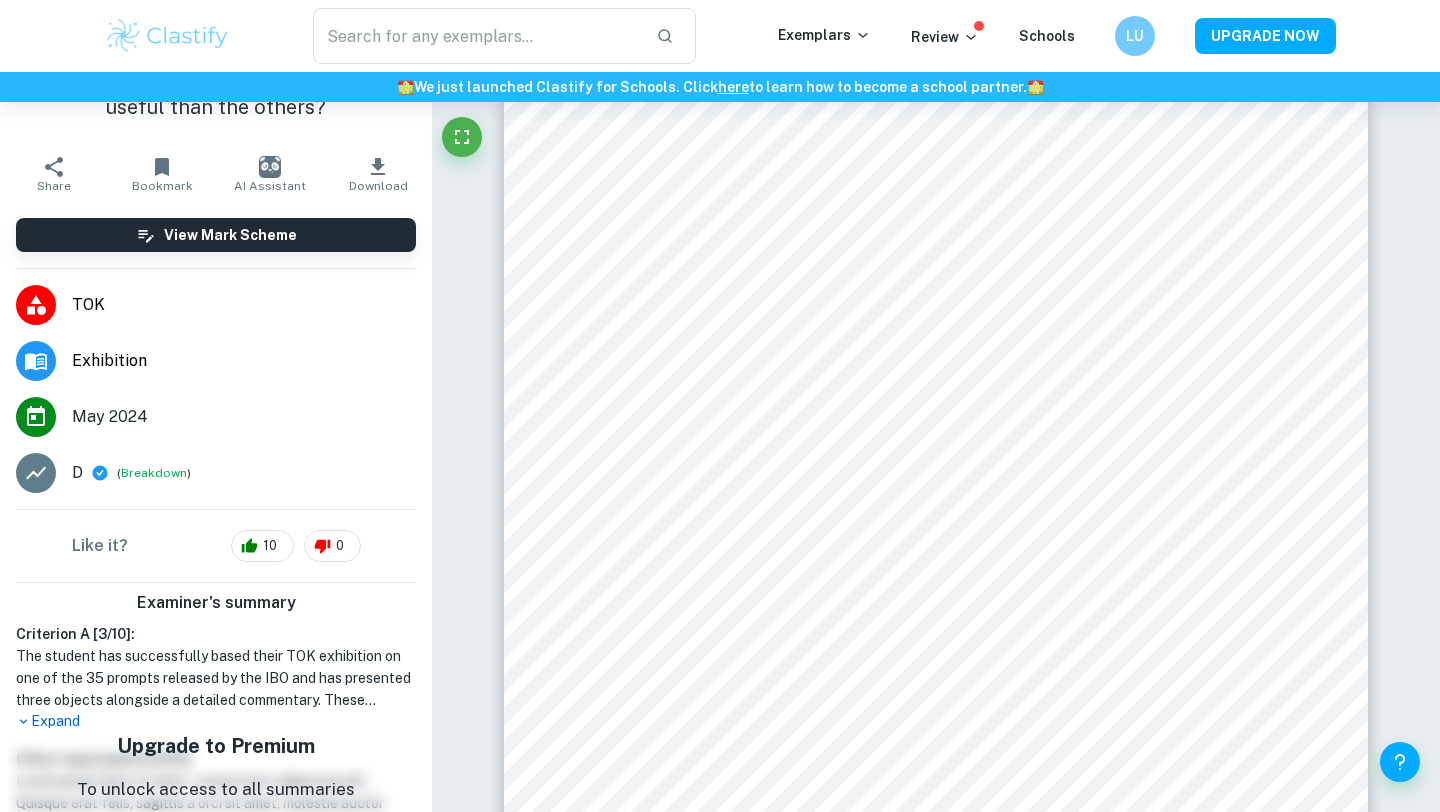 click on "Expand" at bounding box center [216, 721] 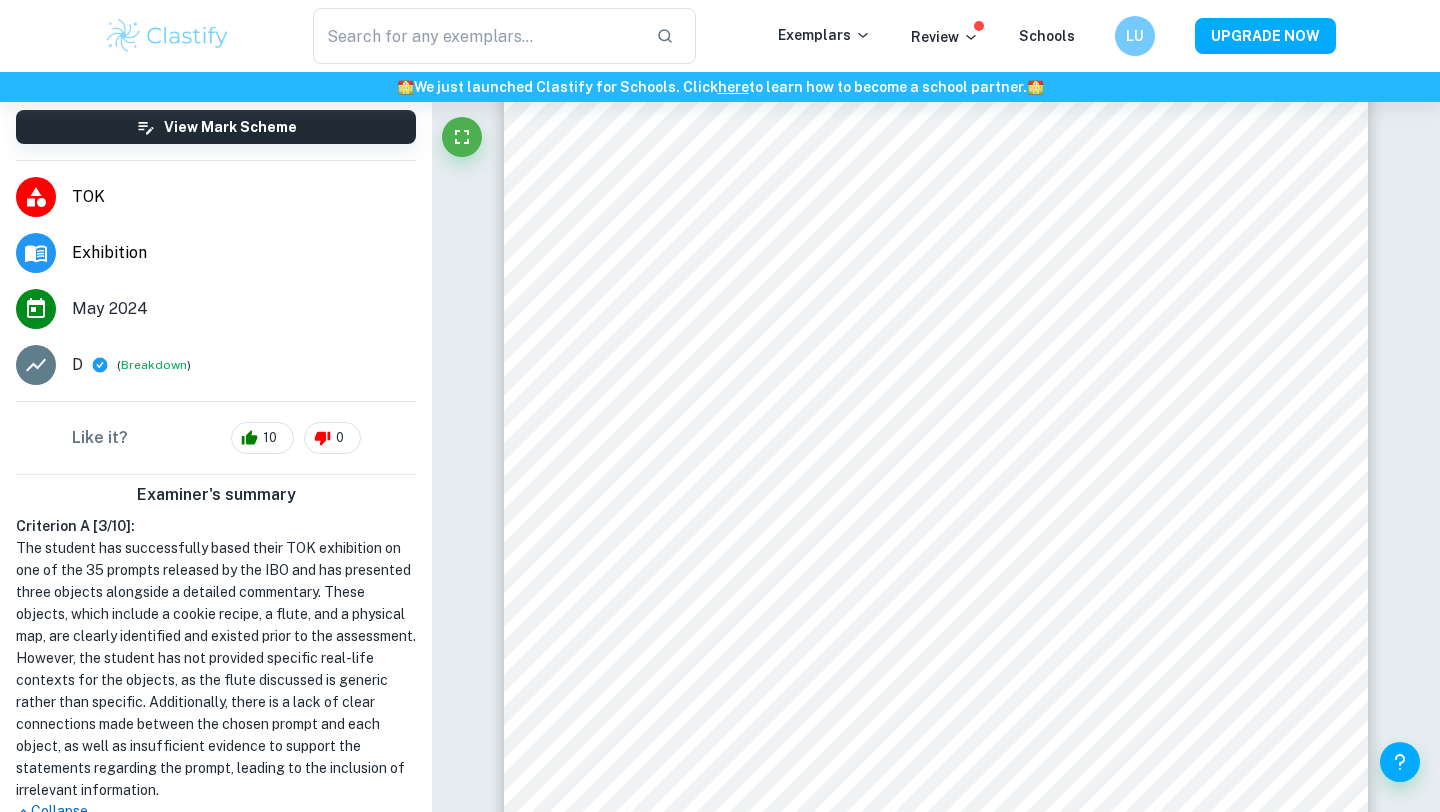 scroll, scrollTop: 166, scrollLeft: 0, axis: vertical 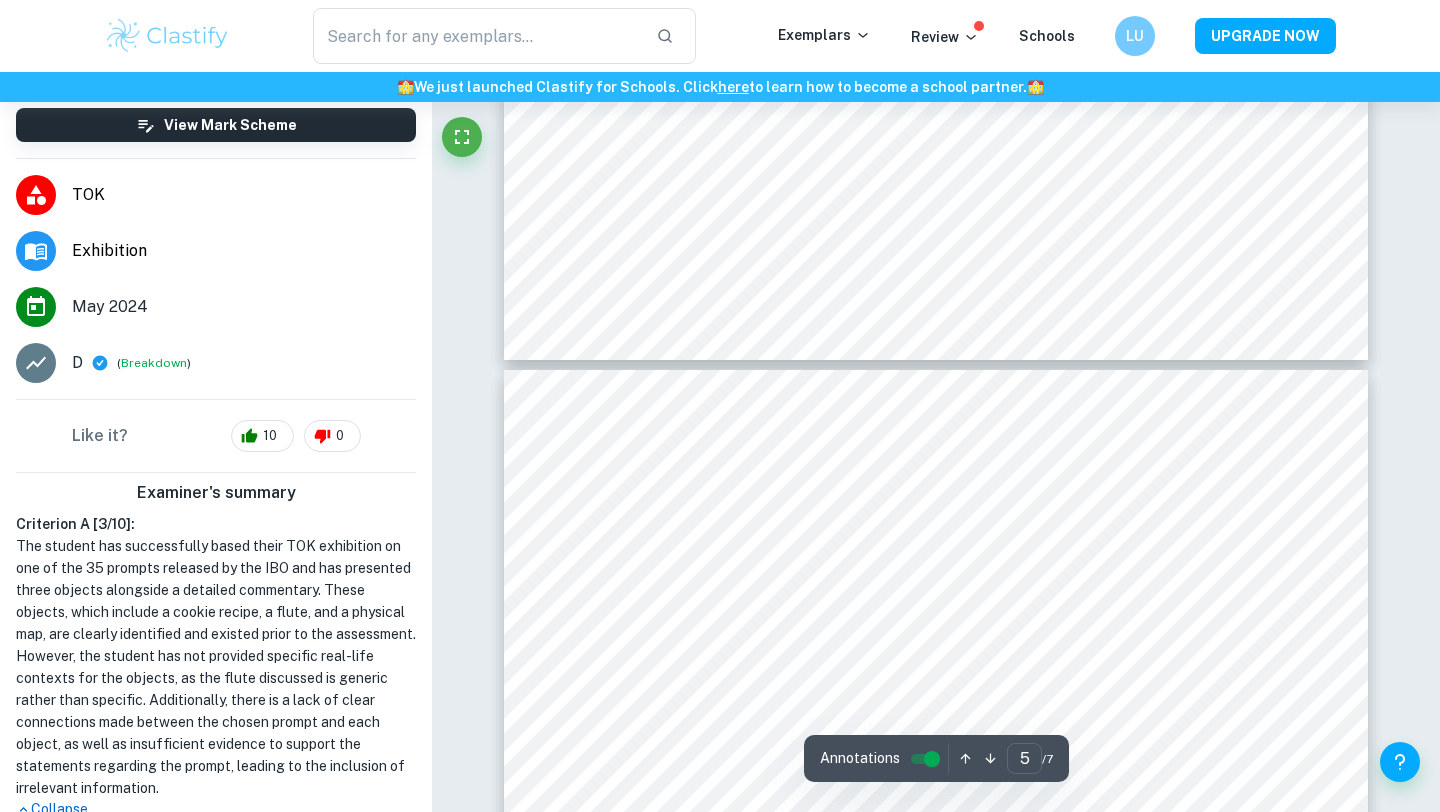 type on "6" 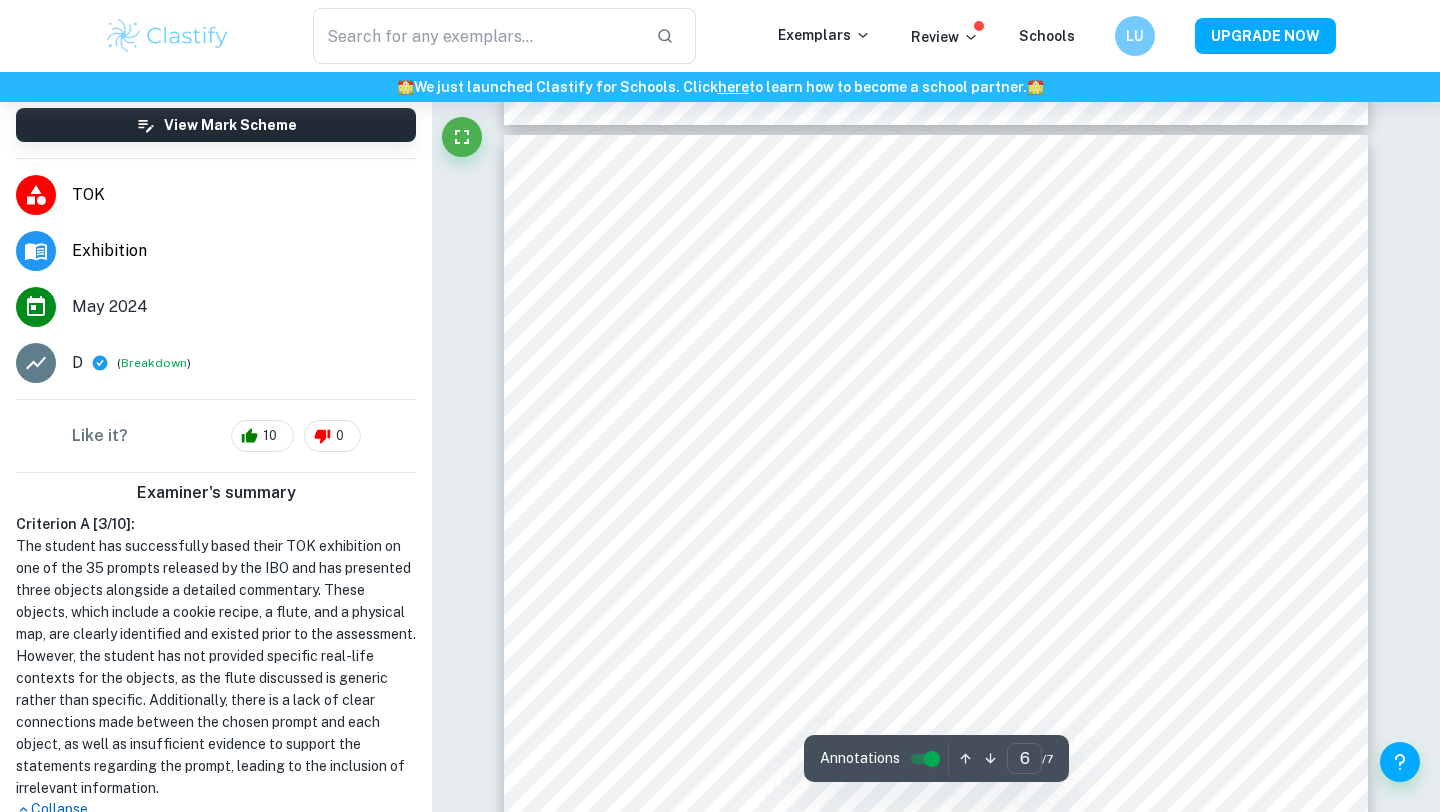 scroll, scrollTop: 6005, scrollLeft: 0, axis: vertical 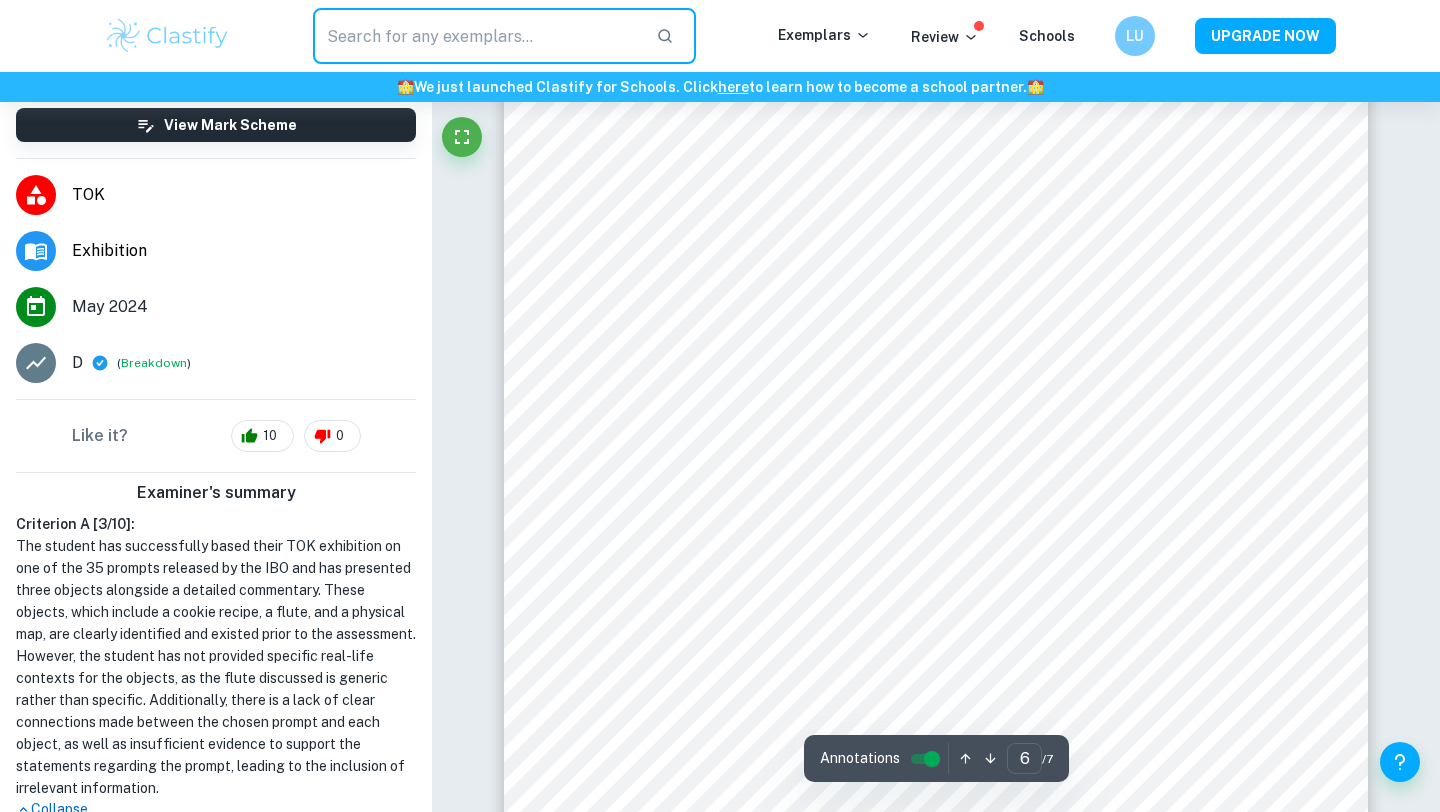 click at bounding box center [476, 36] 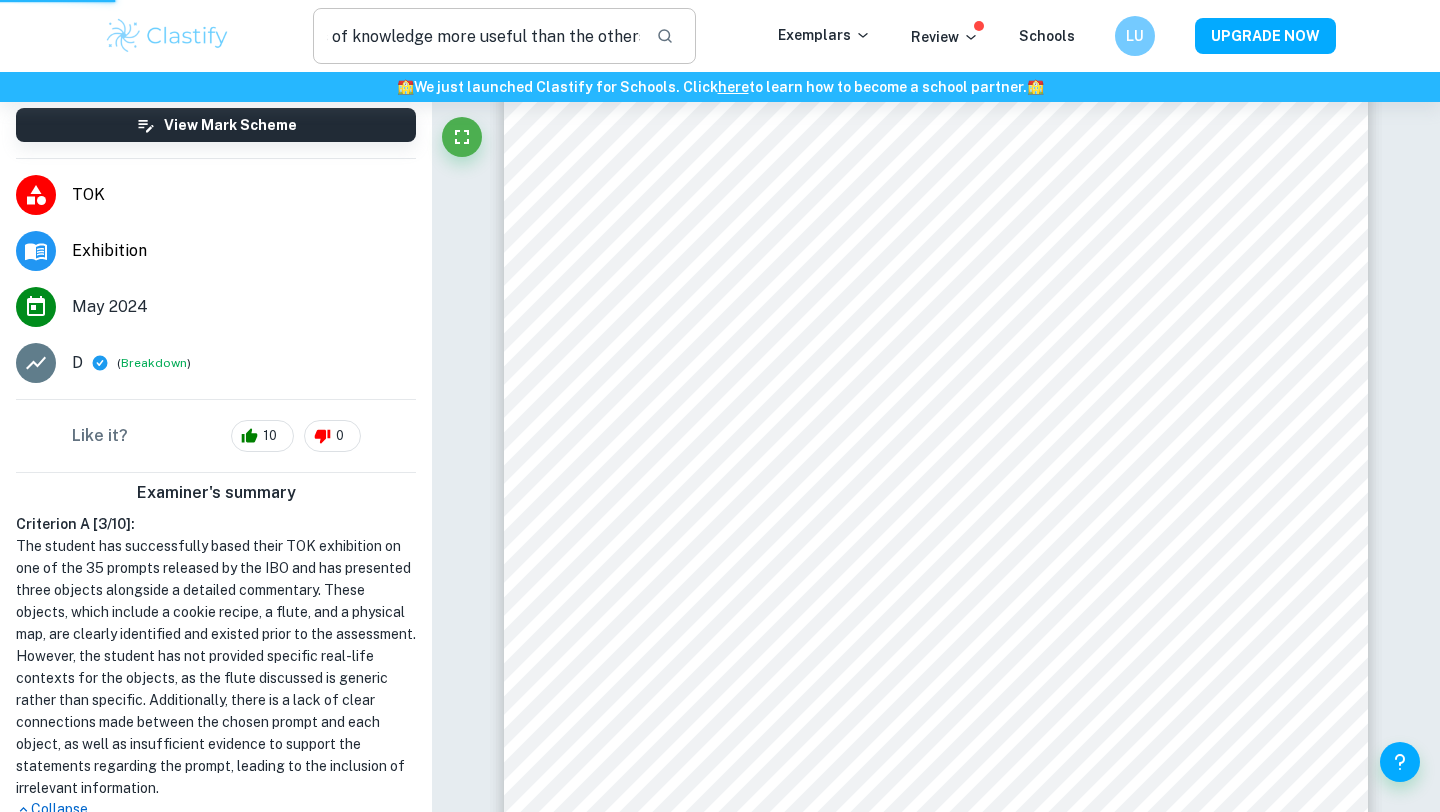 scroll, scrollTop: 0, scrollLeft: 0, axis: both 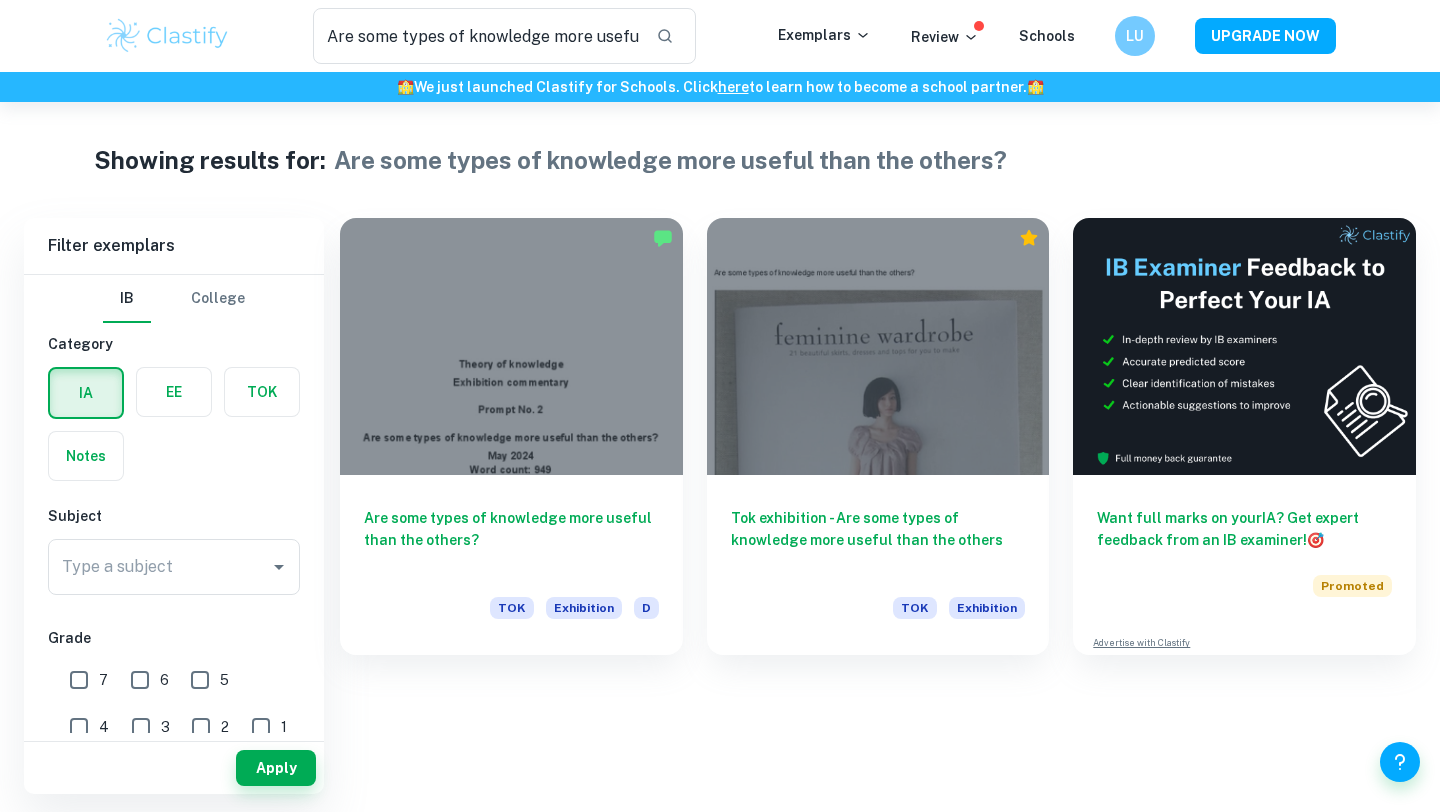 click at bounding box center (262, 392) 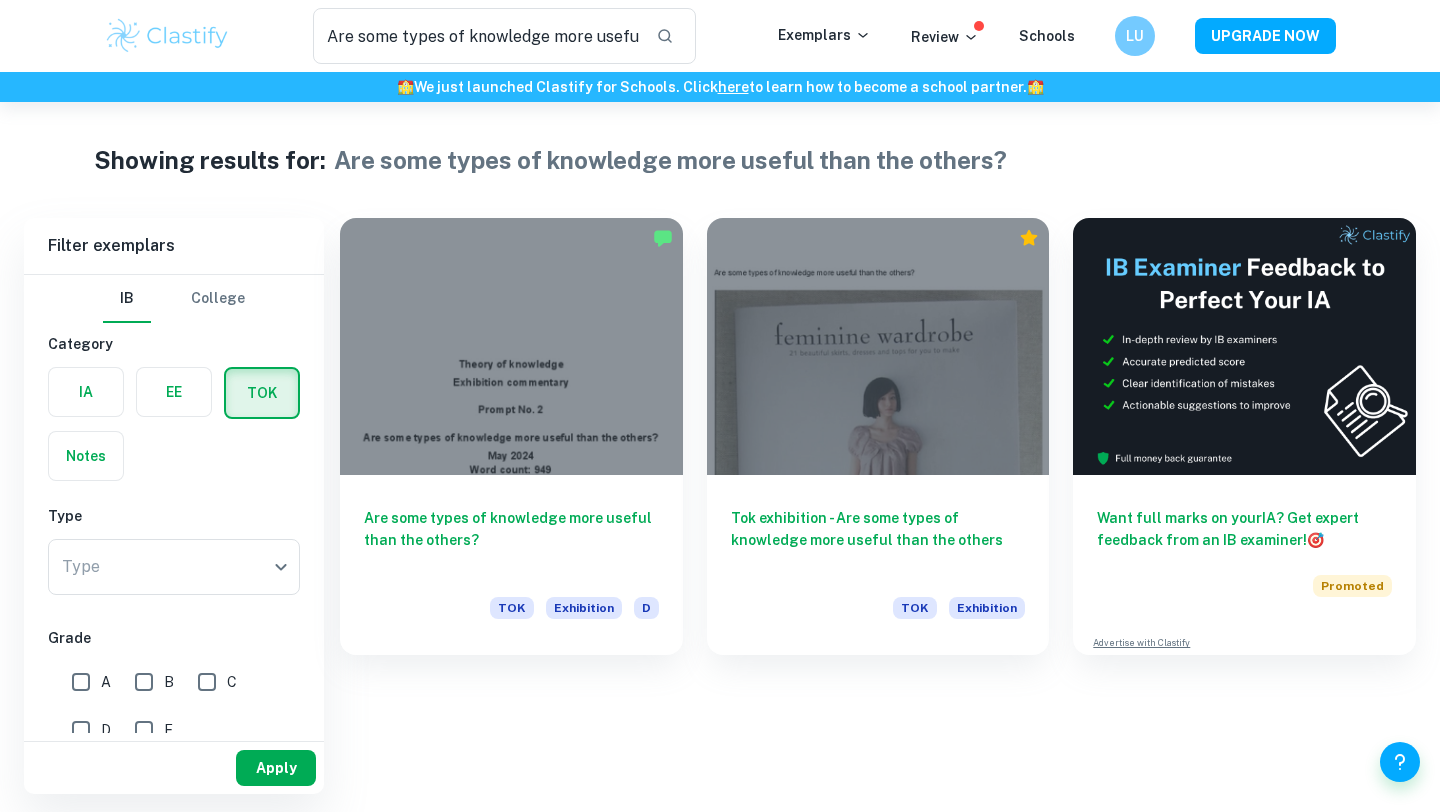 click on "Apply" at bounding box center [276, 768] 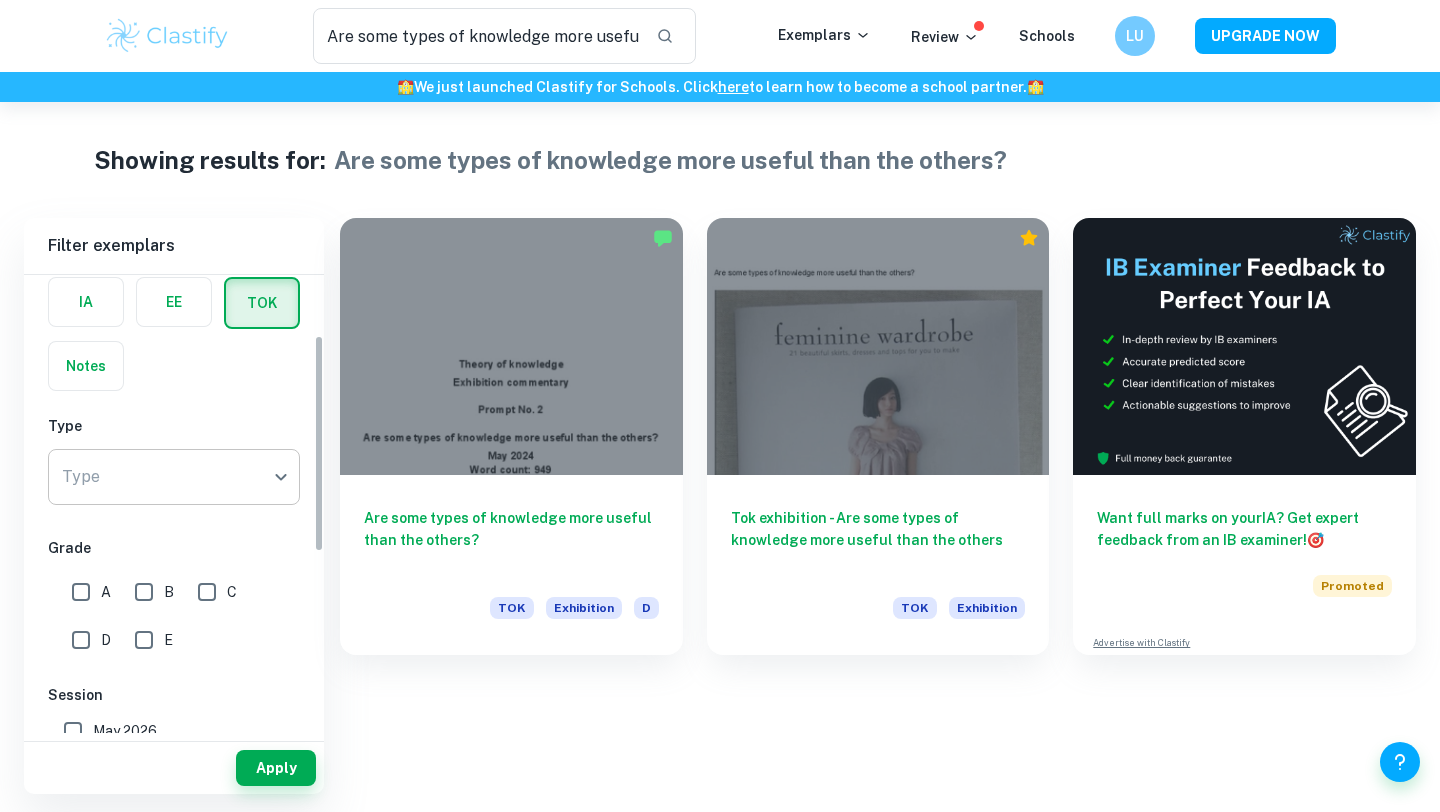scroll, scrollTop: 187, scrollLeft: 0, axis: vertical 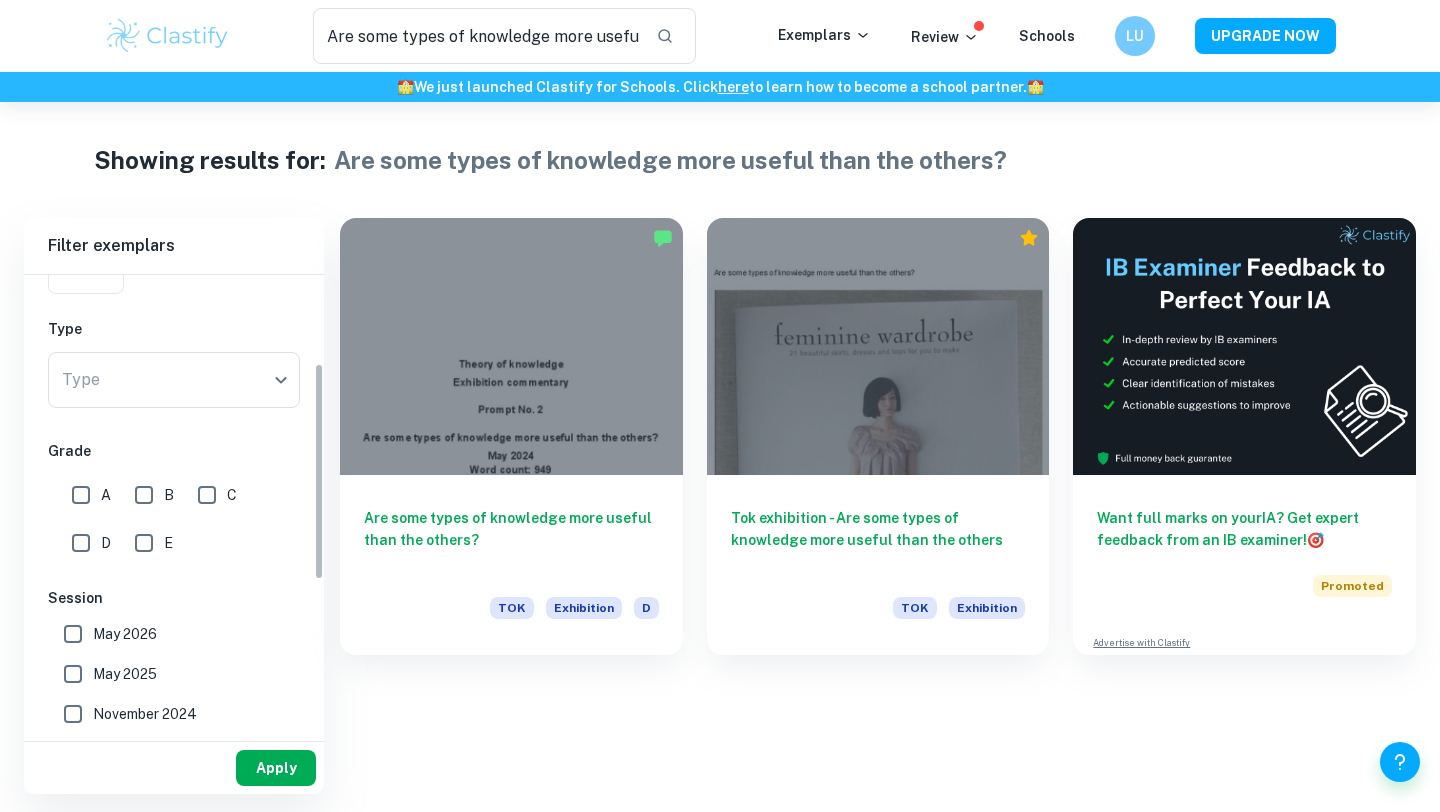 click on "Apply" at bounding box center (276, 768) 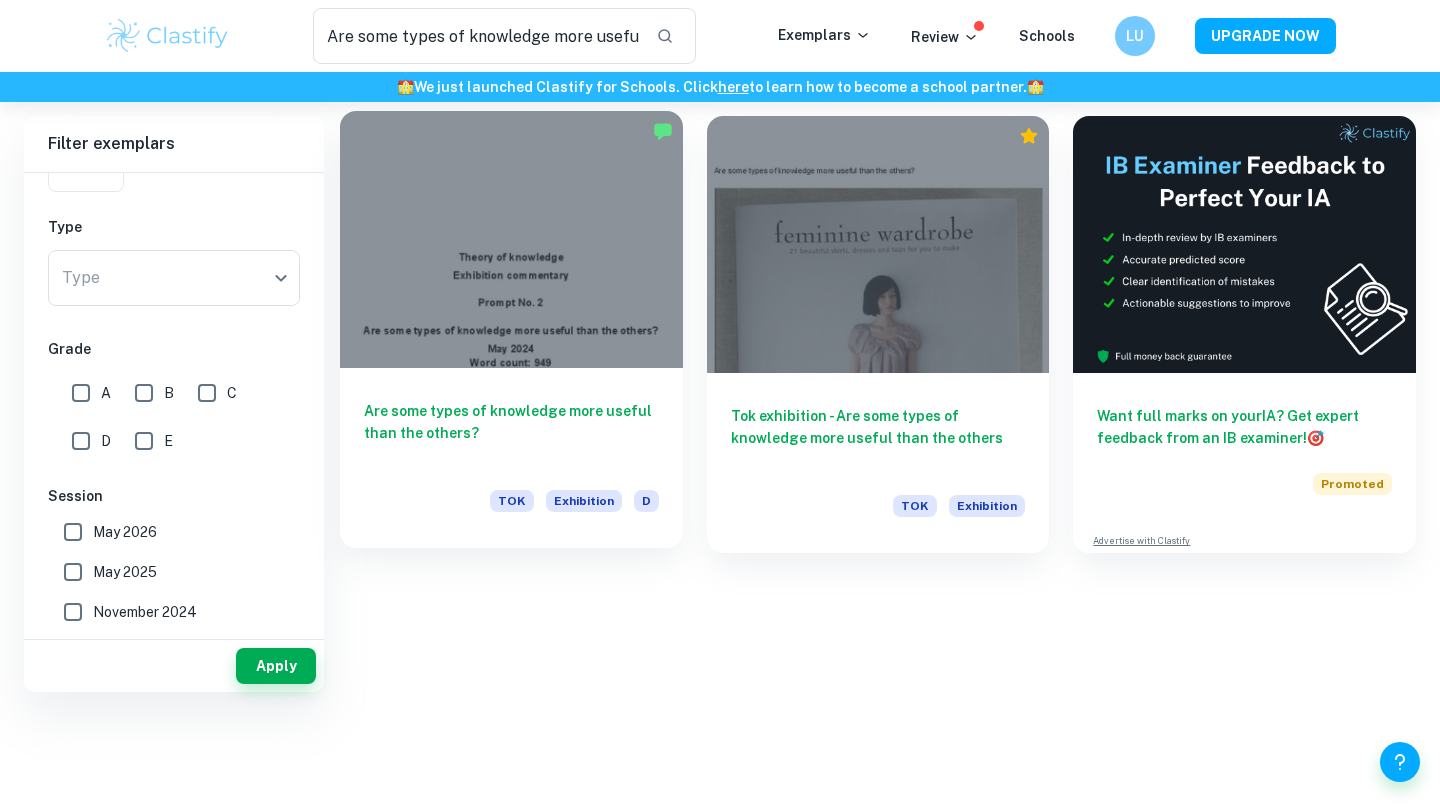 scroll, scrollTop: 0, scrollLeft: 0, axis: both 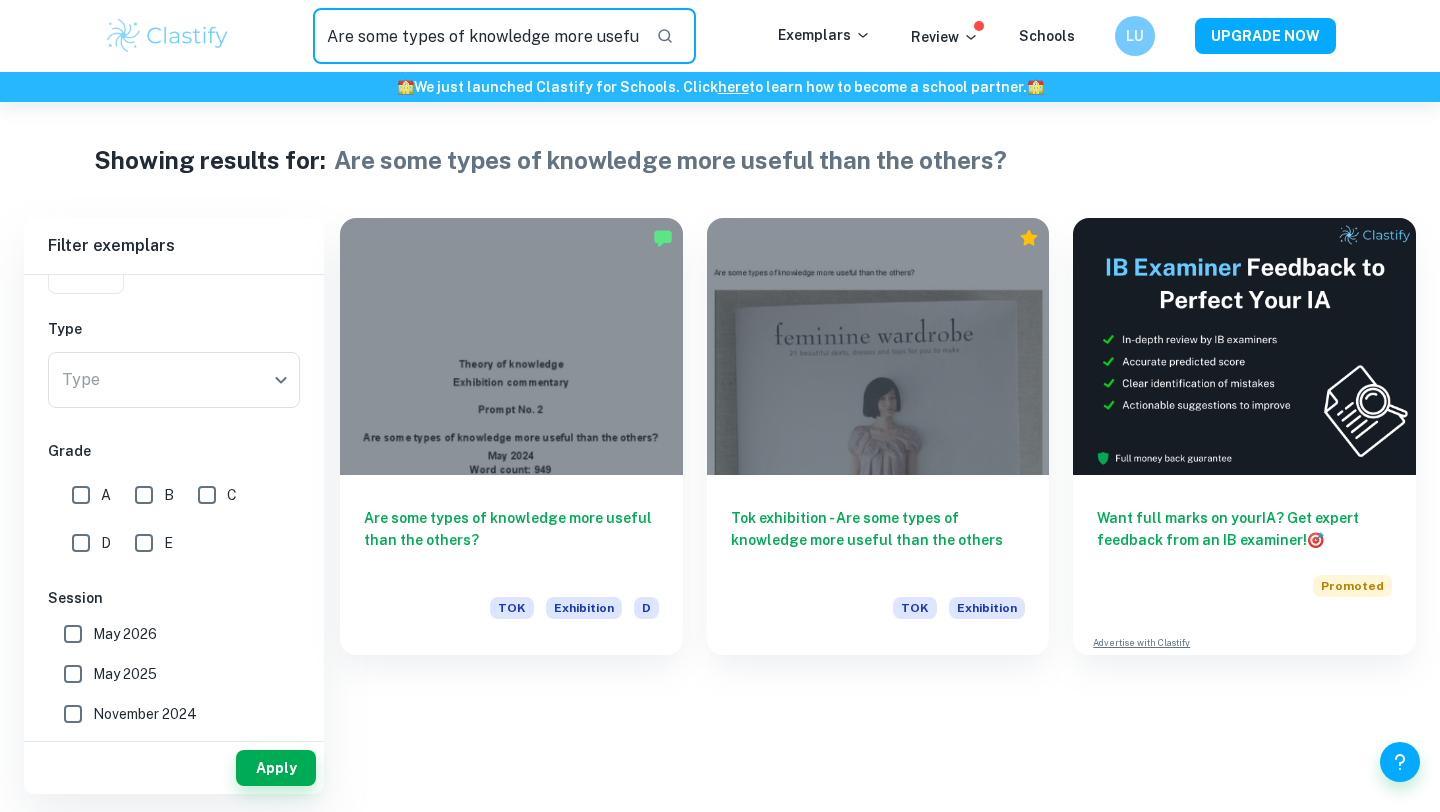 click on "Are some types of knowledge more useful than the others?" at bounding box center [476, 36] 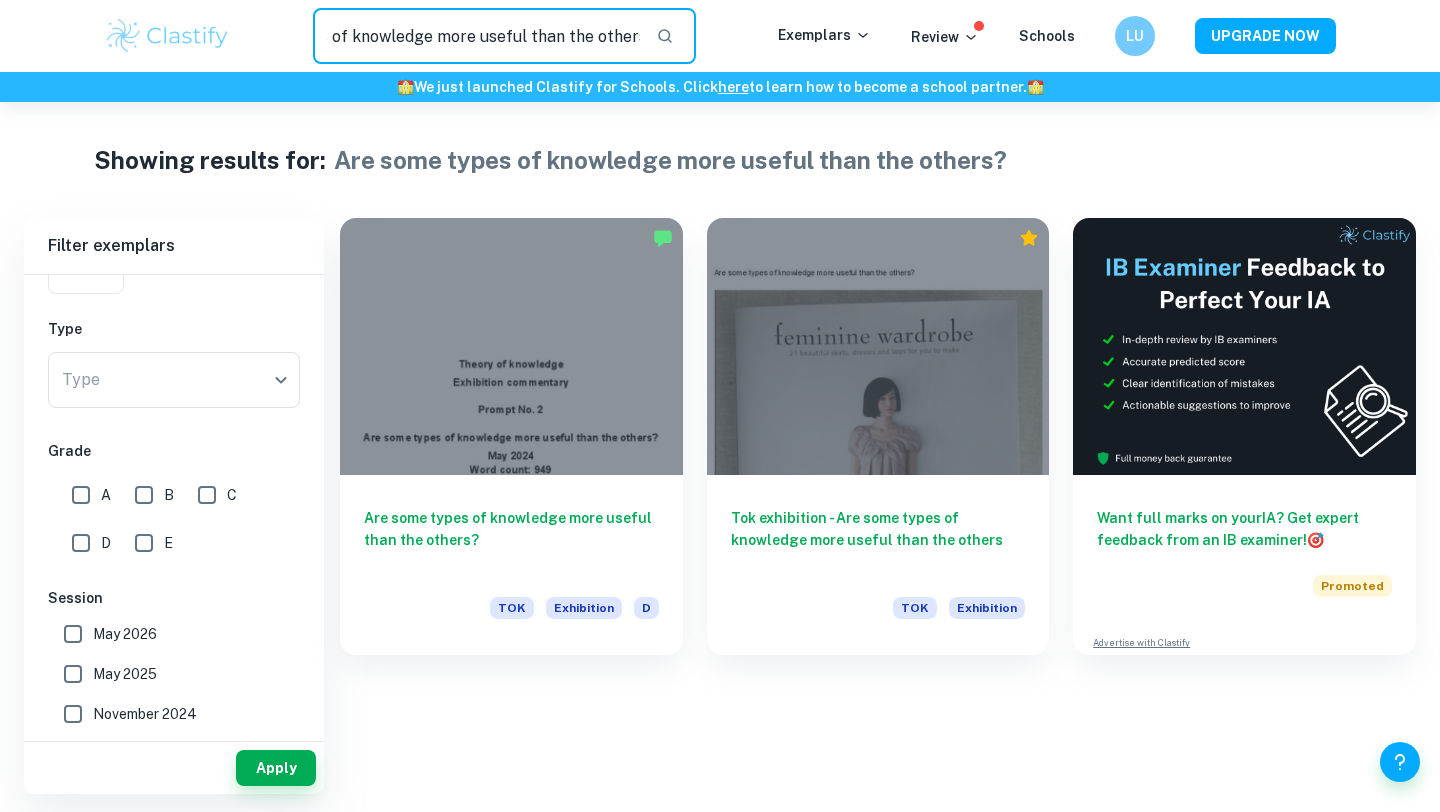 click on "Are some types of knowledge more useful than the others?" at bounding box center (476, 36) 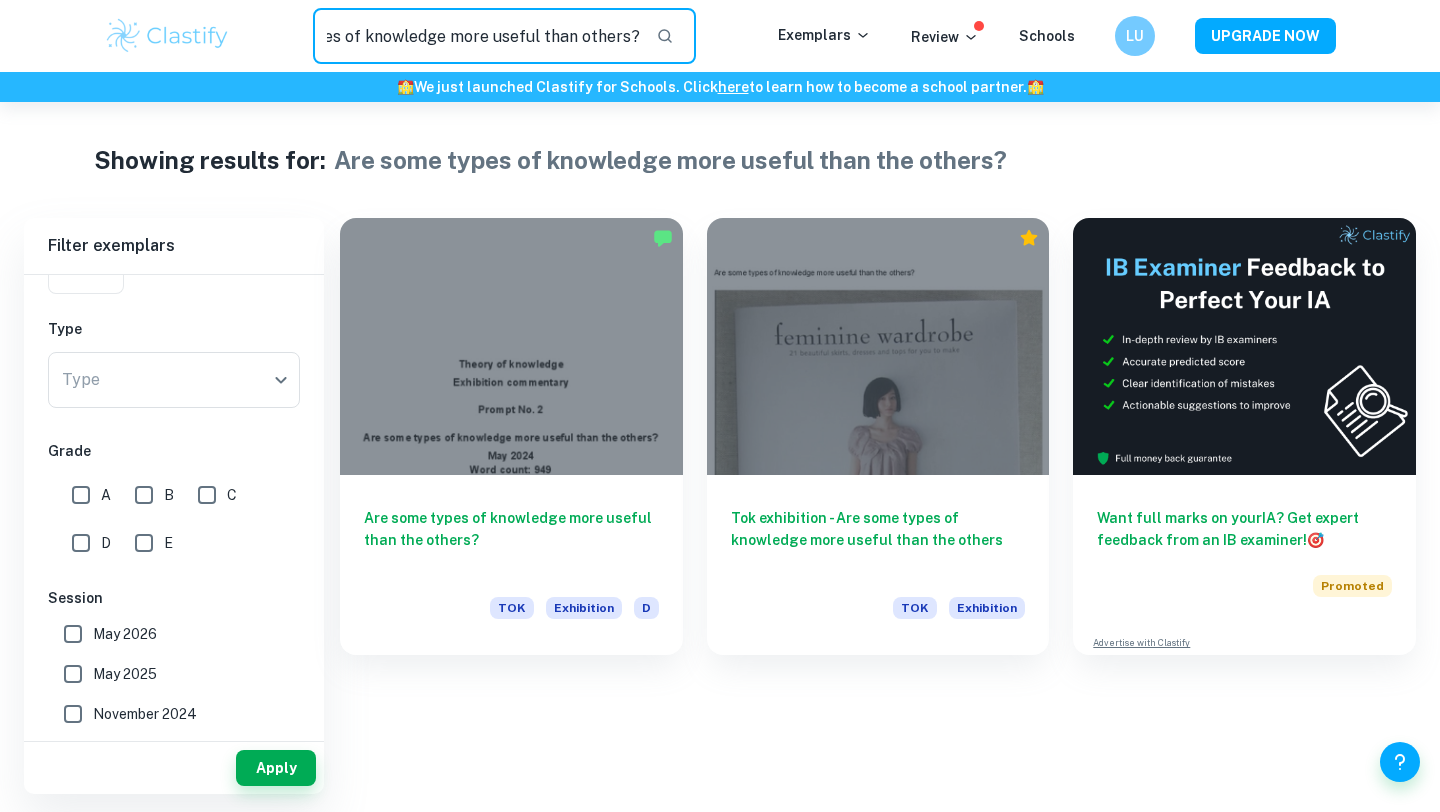 scroll, scrollTop: 0, scrollLeft: 89, axis: horizontal 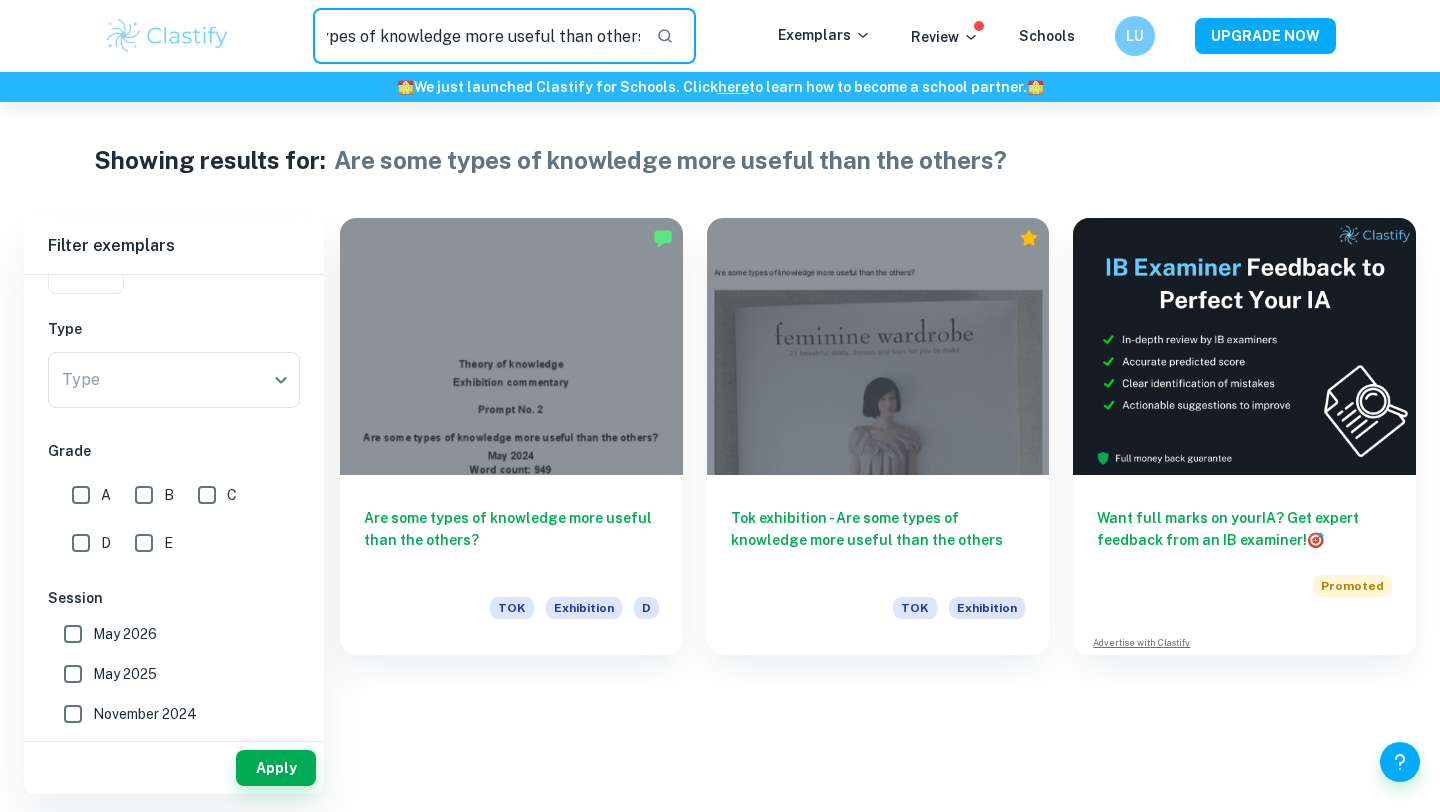 type on "Are some types of knowledge more useful than others?" 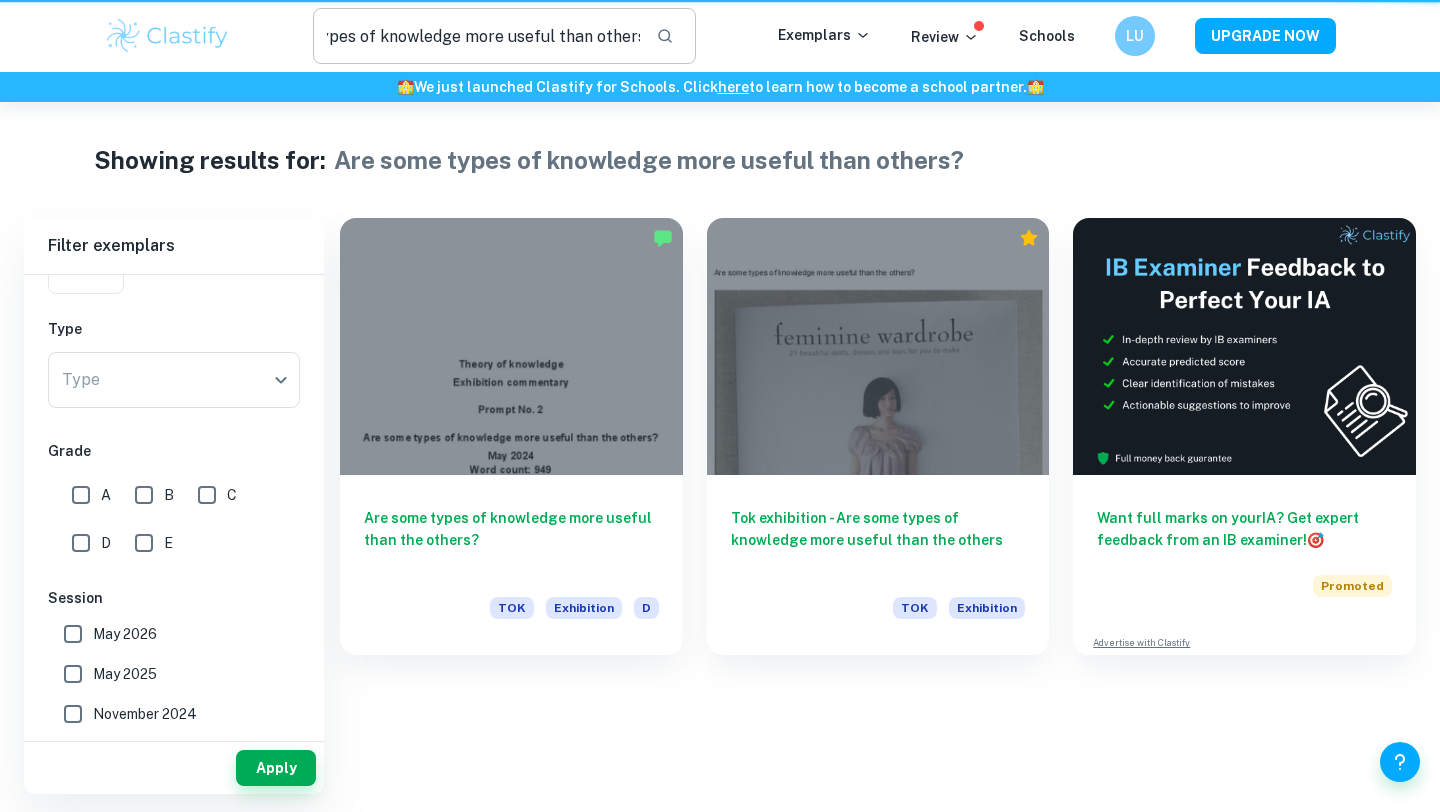 scroll, scrollTop: 0, scrollLeft: 0, axis: both 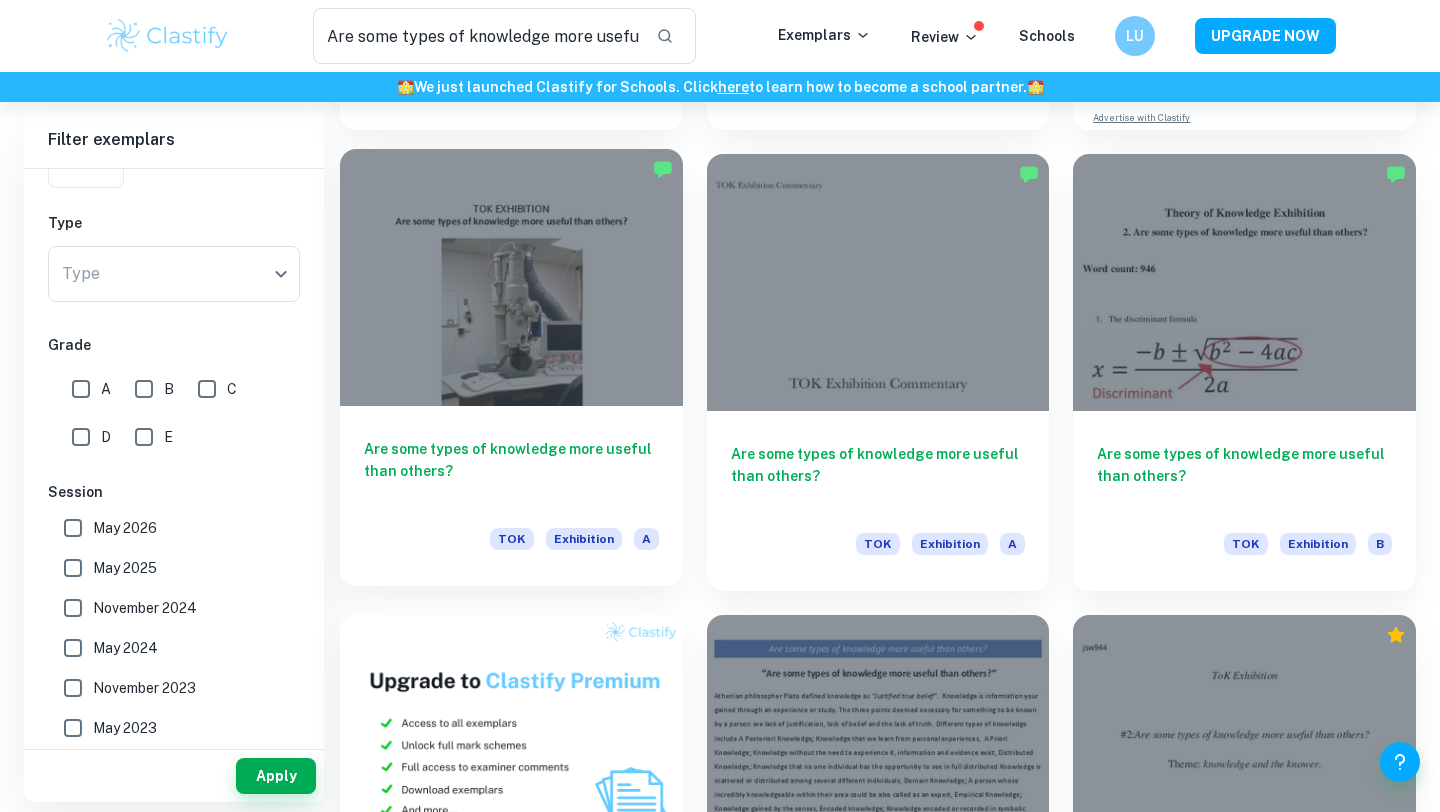click at bounding box center [511, 277] 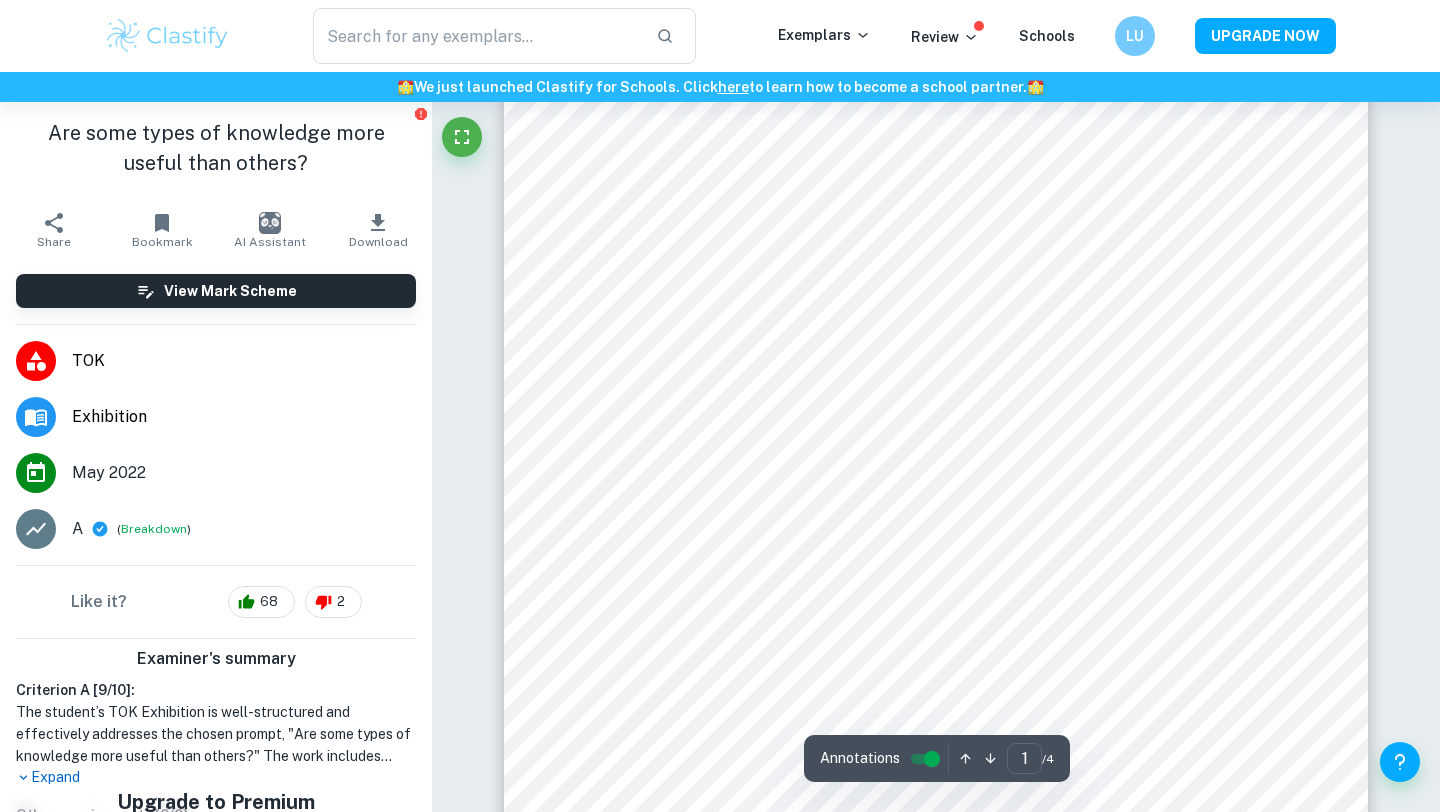 scroll, scrollTop: 436, scrollLeft: 0, axis: vertical 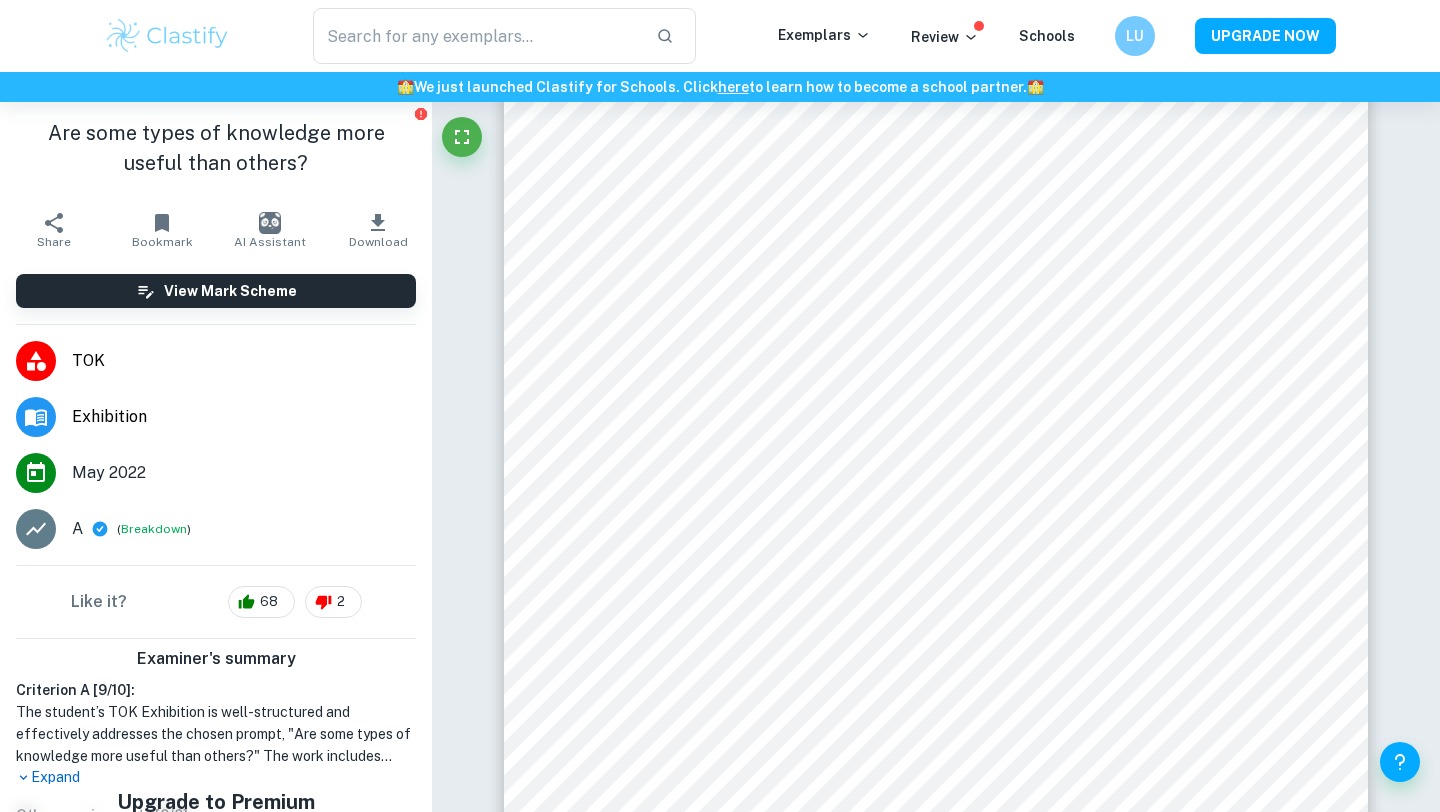 click on "Expand" at bounding box center (216, 777) 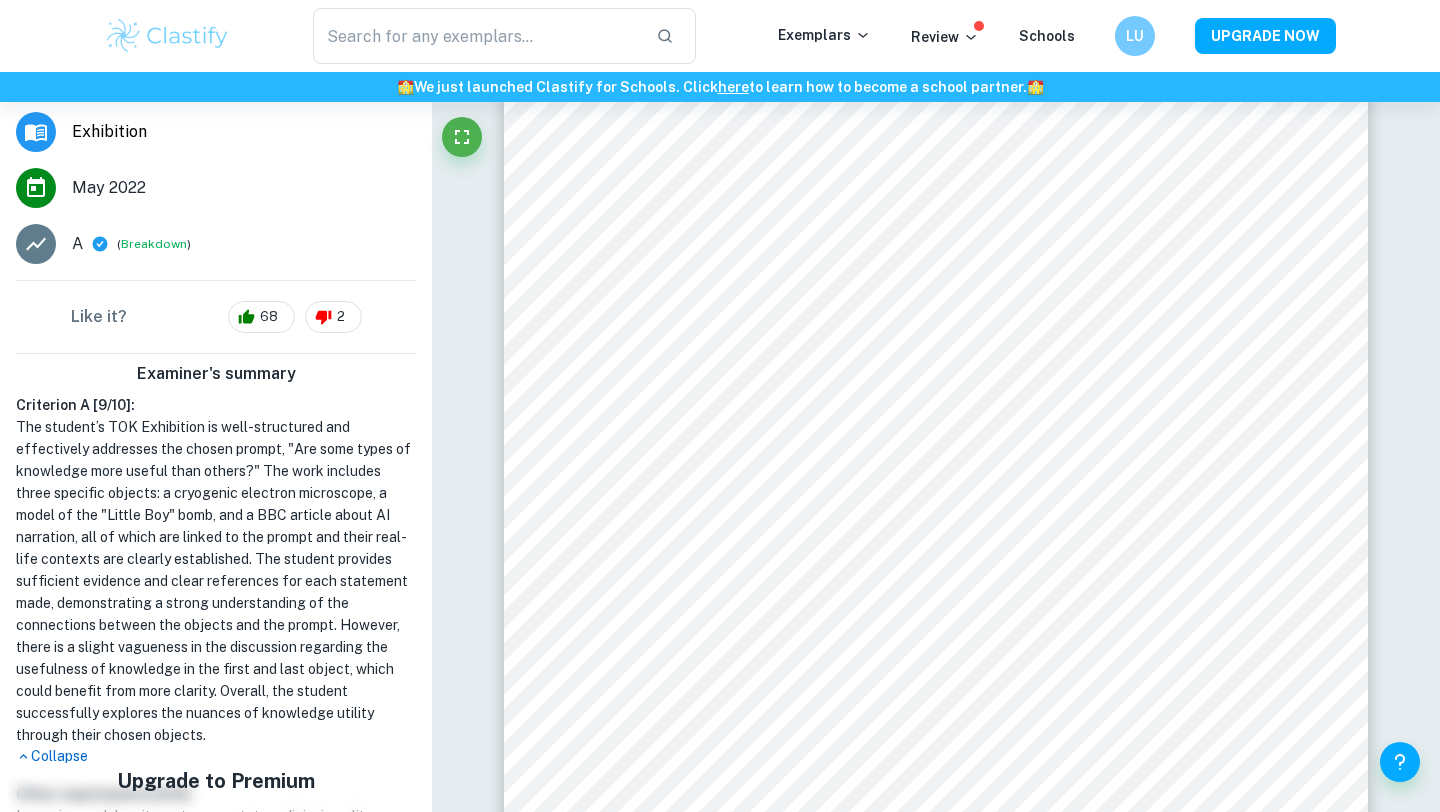 scroll, scrollTop: 288, scrollLeft: 0, axis: vertical 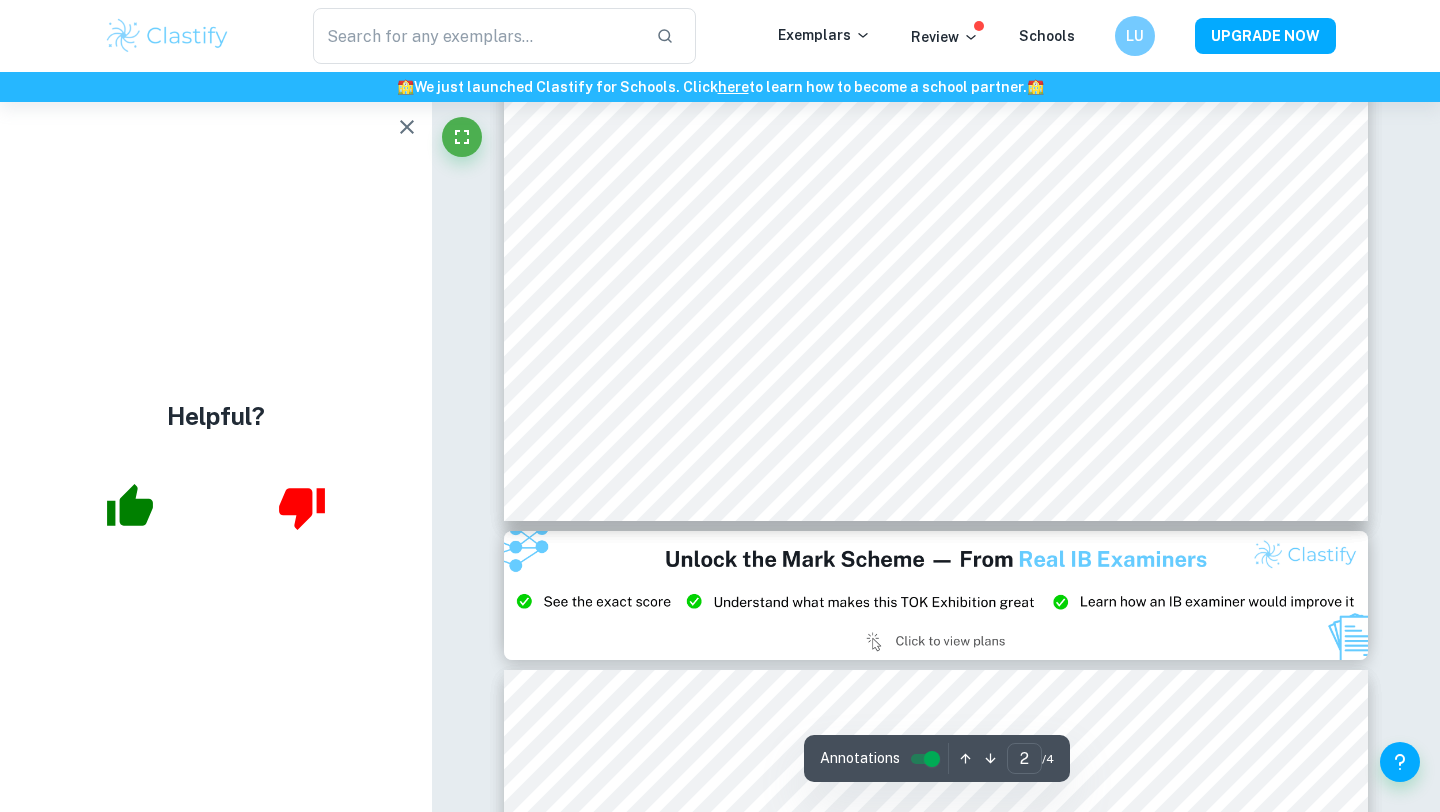 type on "3" 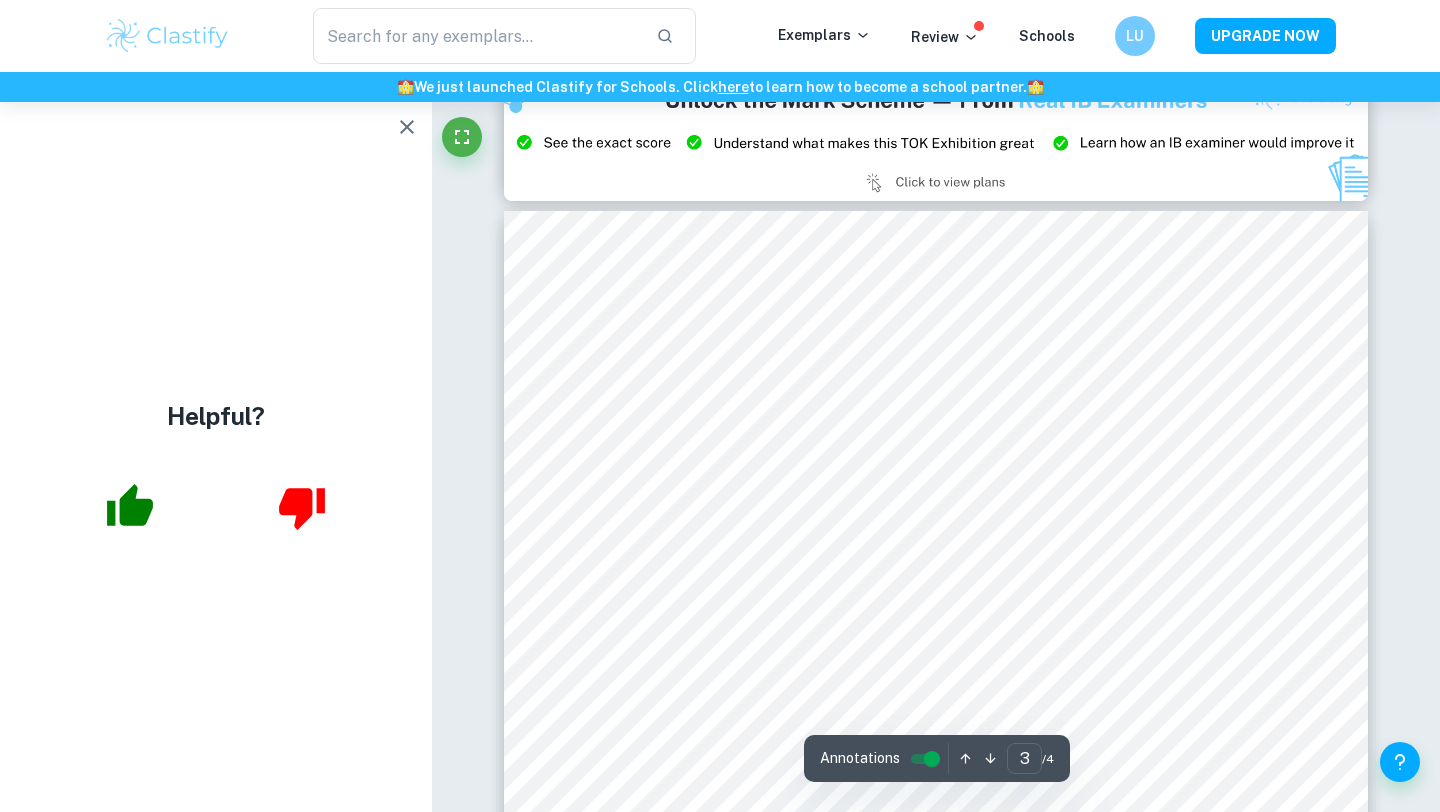 scroll, scrollTop: 2891, scrollLeft: 0, axis: vertical 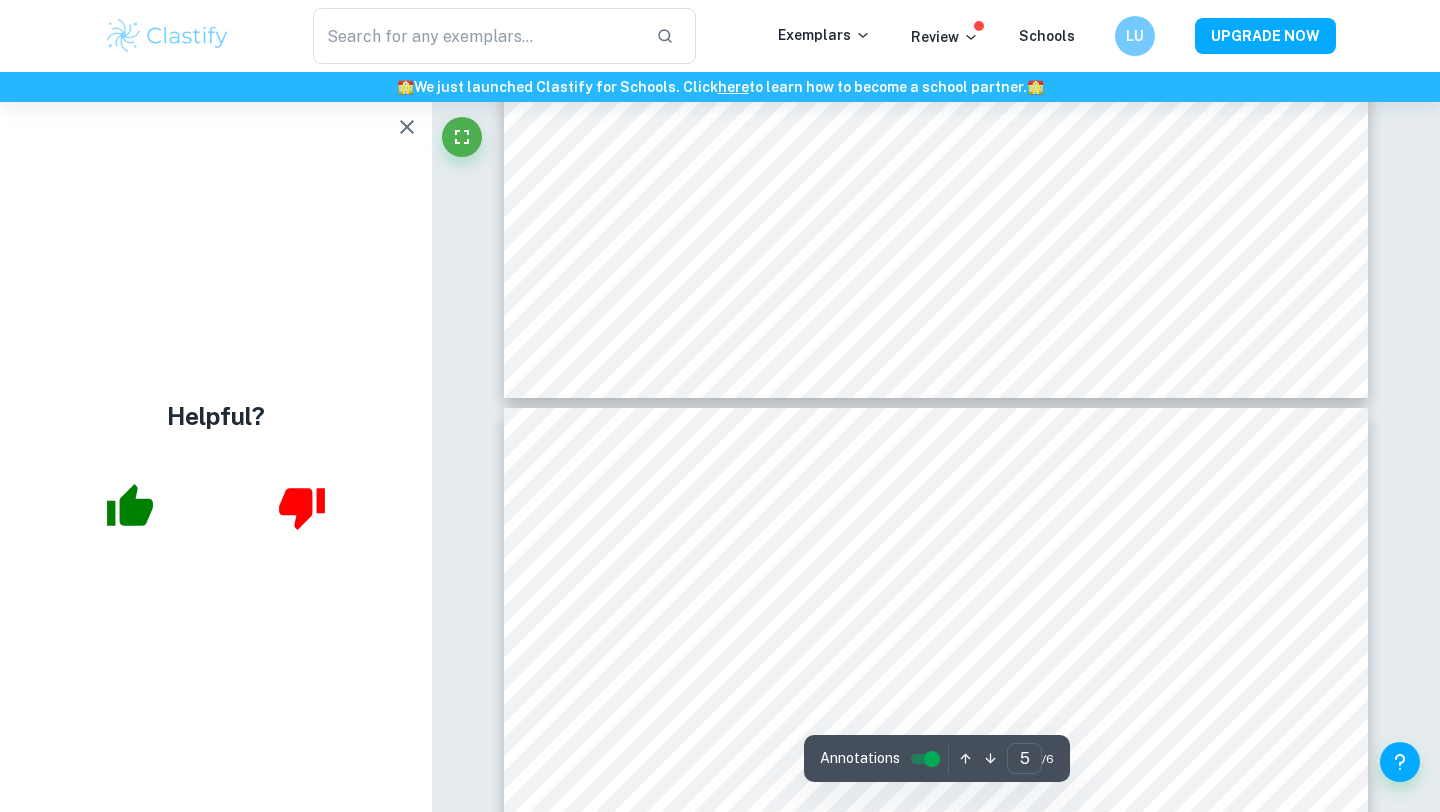 type on "6" 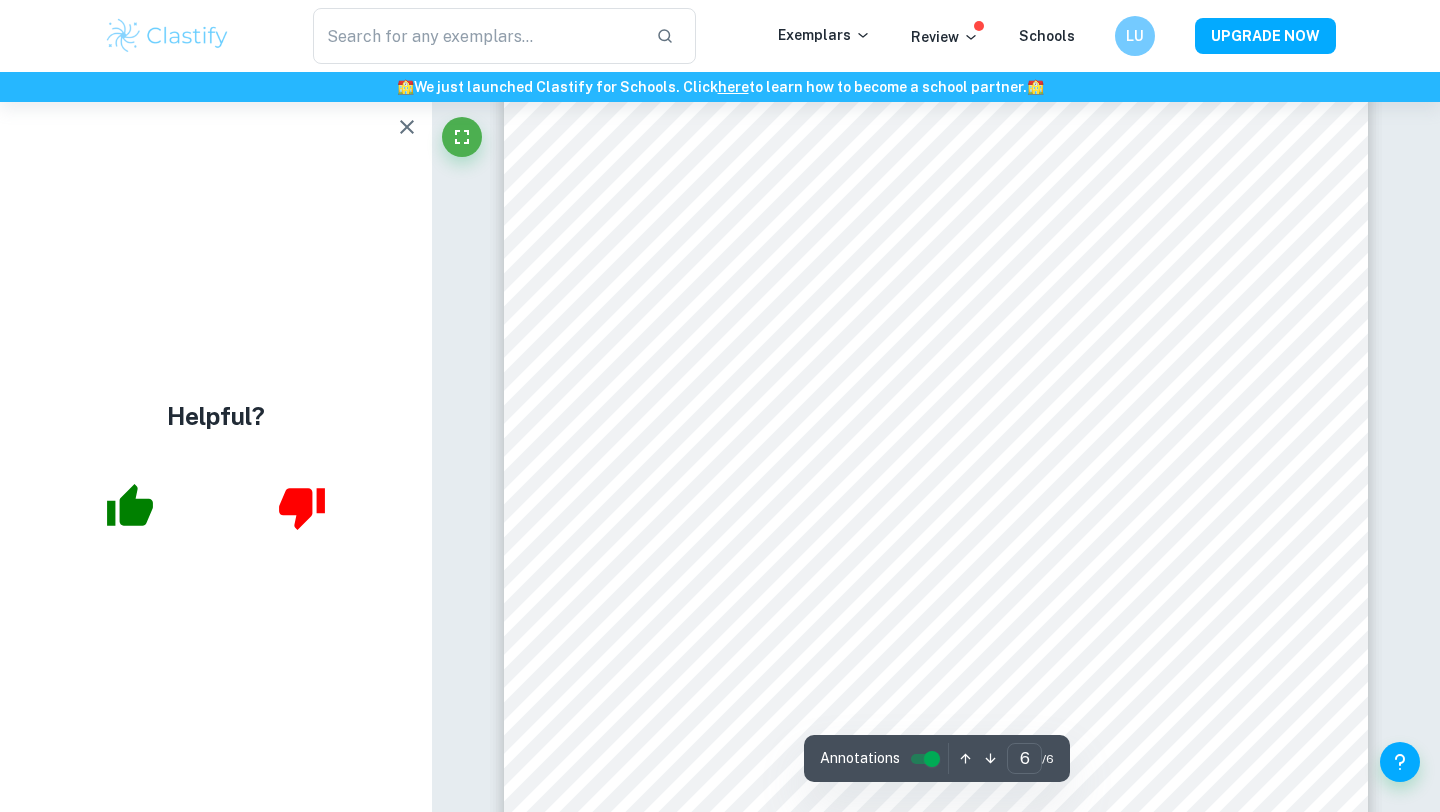 scroll, scrollTop: 6991, scrollLeft: 0, axis: vertical 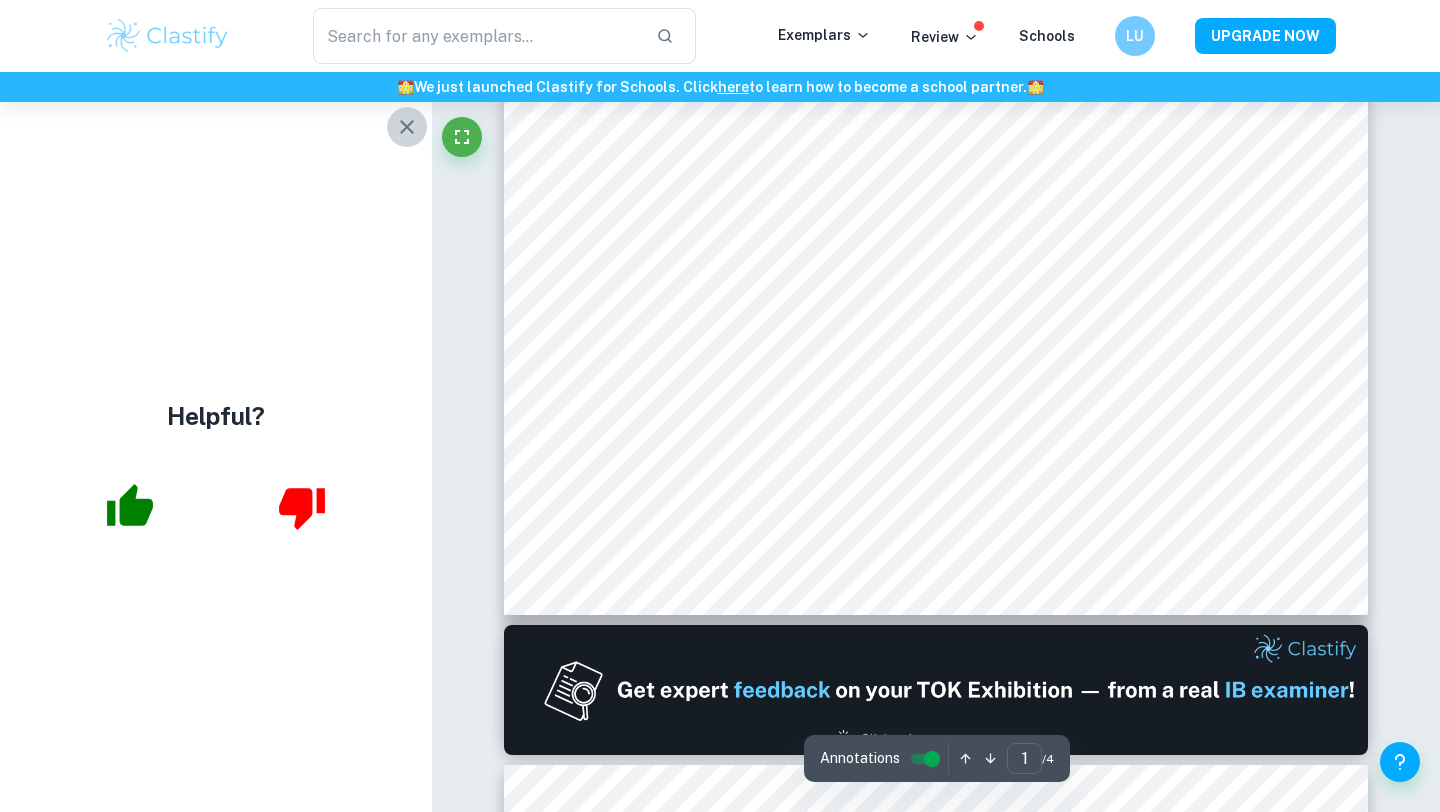 click 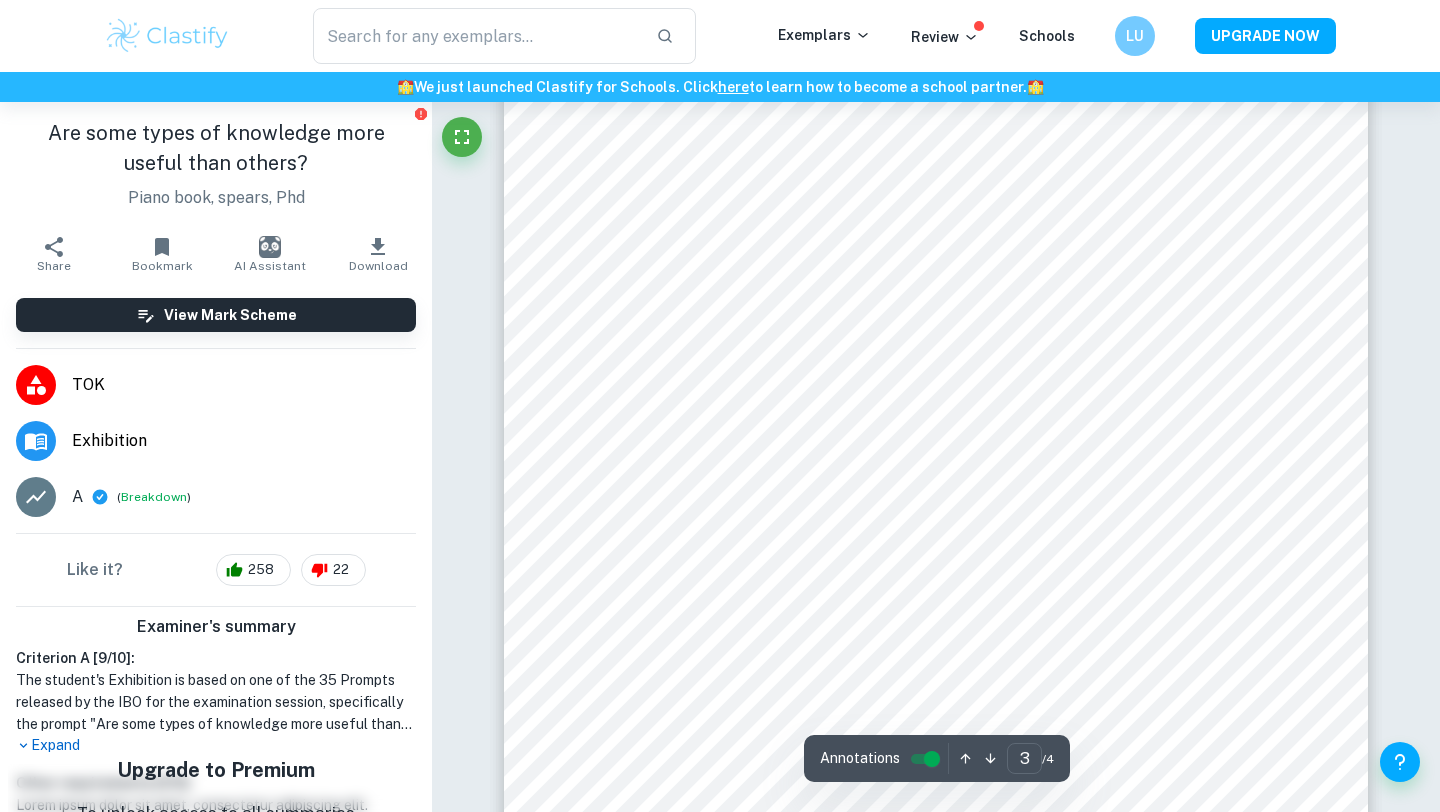 scroll, scrollTop: 2964, scrollLeft: 0, axis: vertical 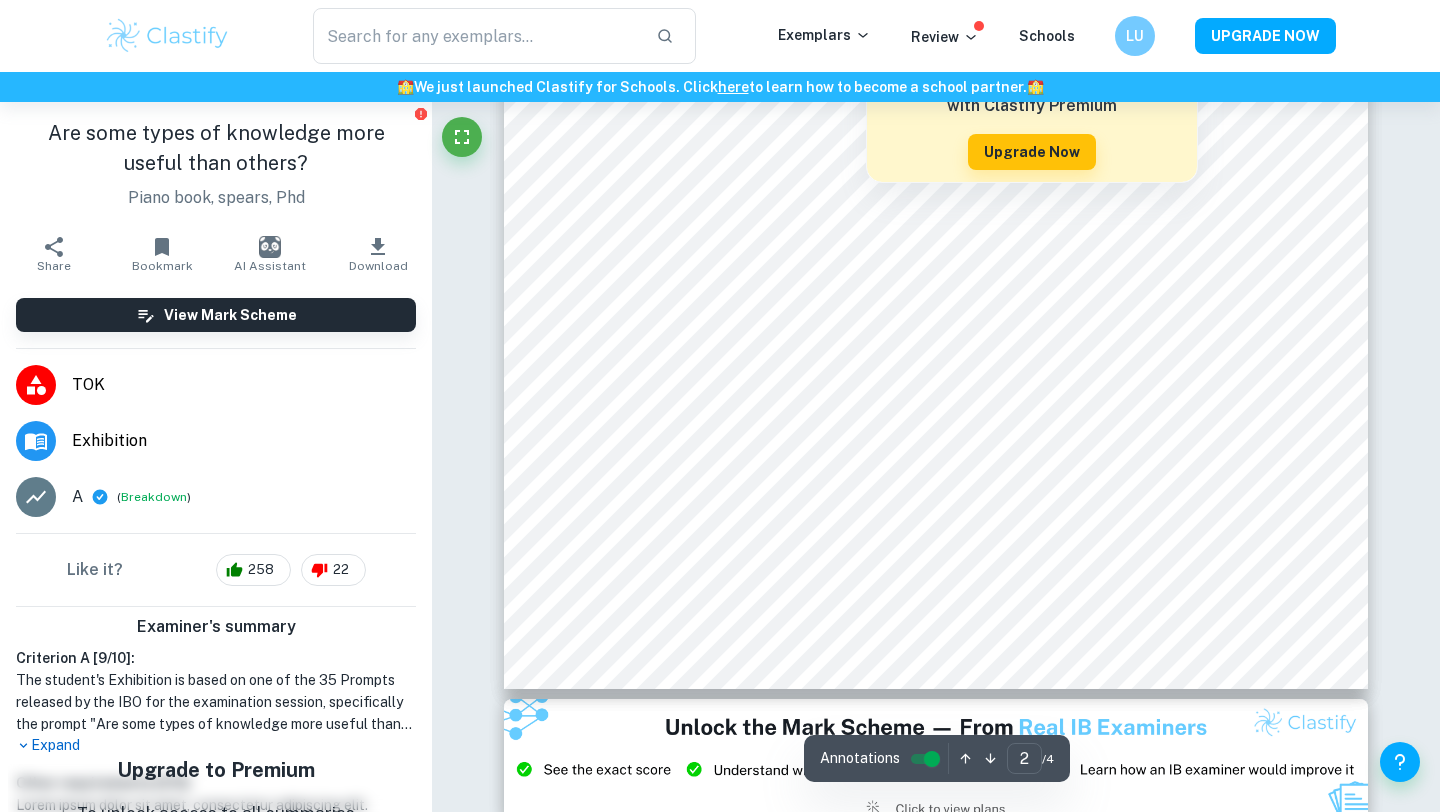 type on "1" 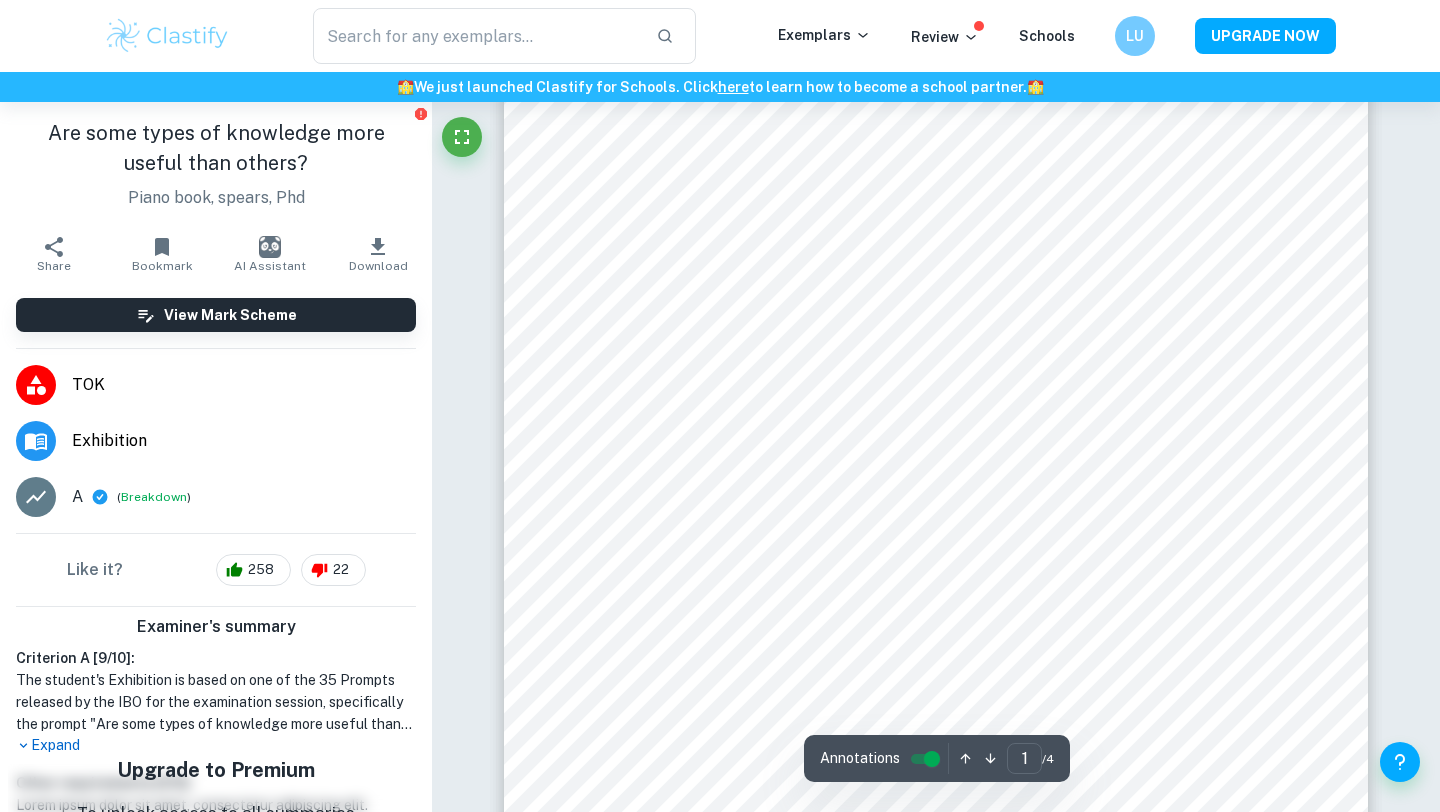 scroll, scrollTop: 429, scrollLeft: 0, axis: vertical 